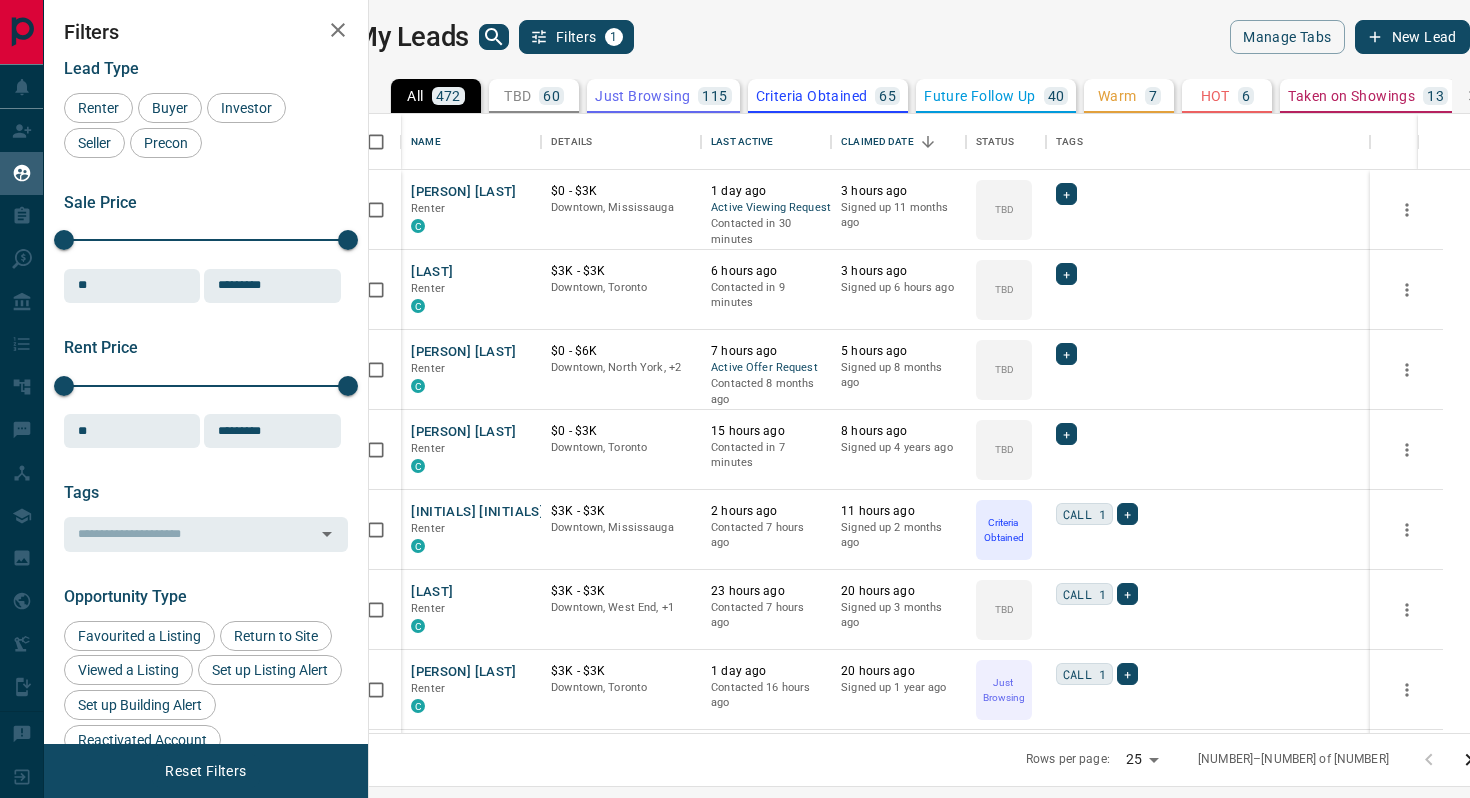 scroll, scrollTop: 0, scrollLeft: 0, axis: both 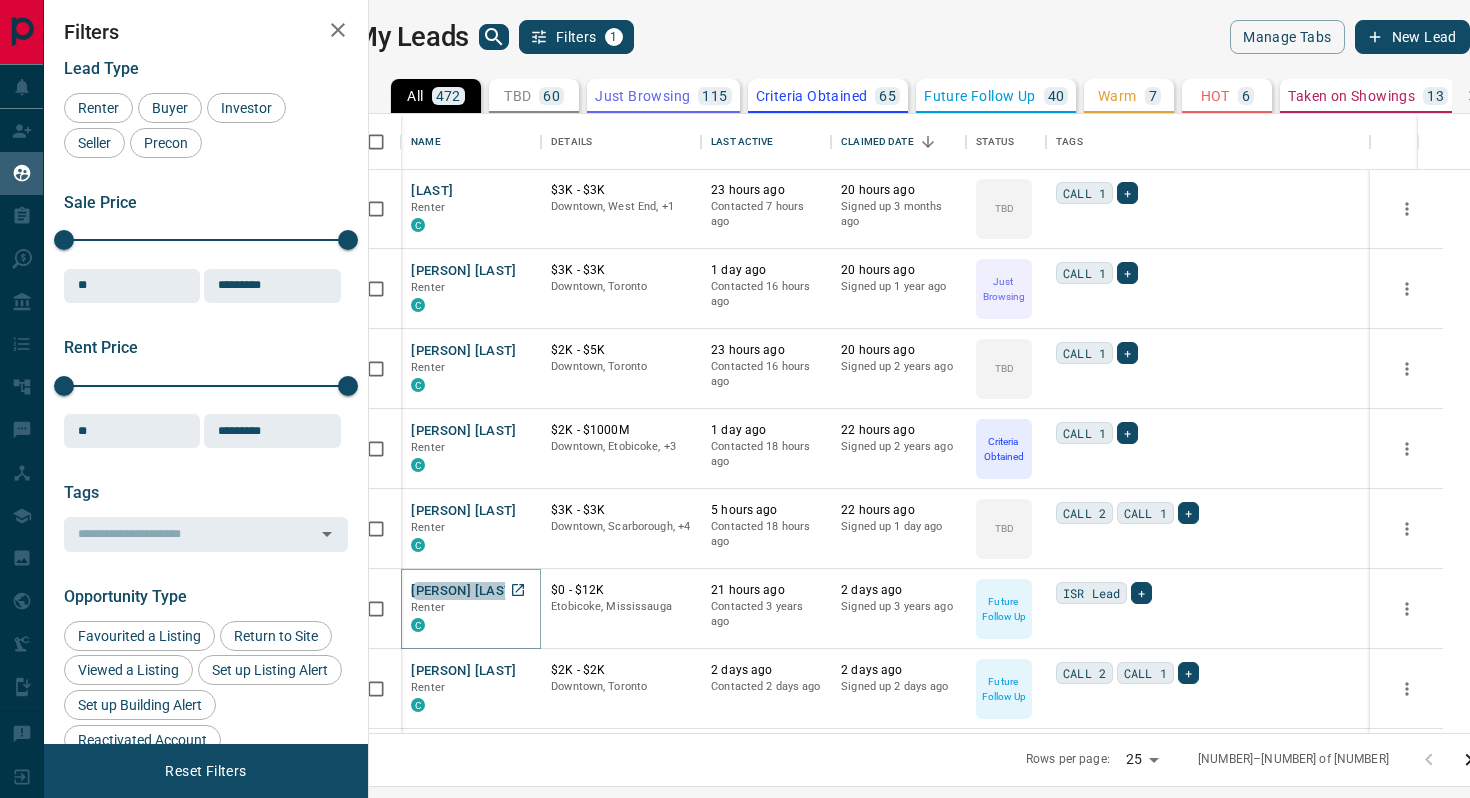 click on "[PERSON] [LAST]" at bounding box center (464, 591) 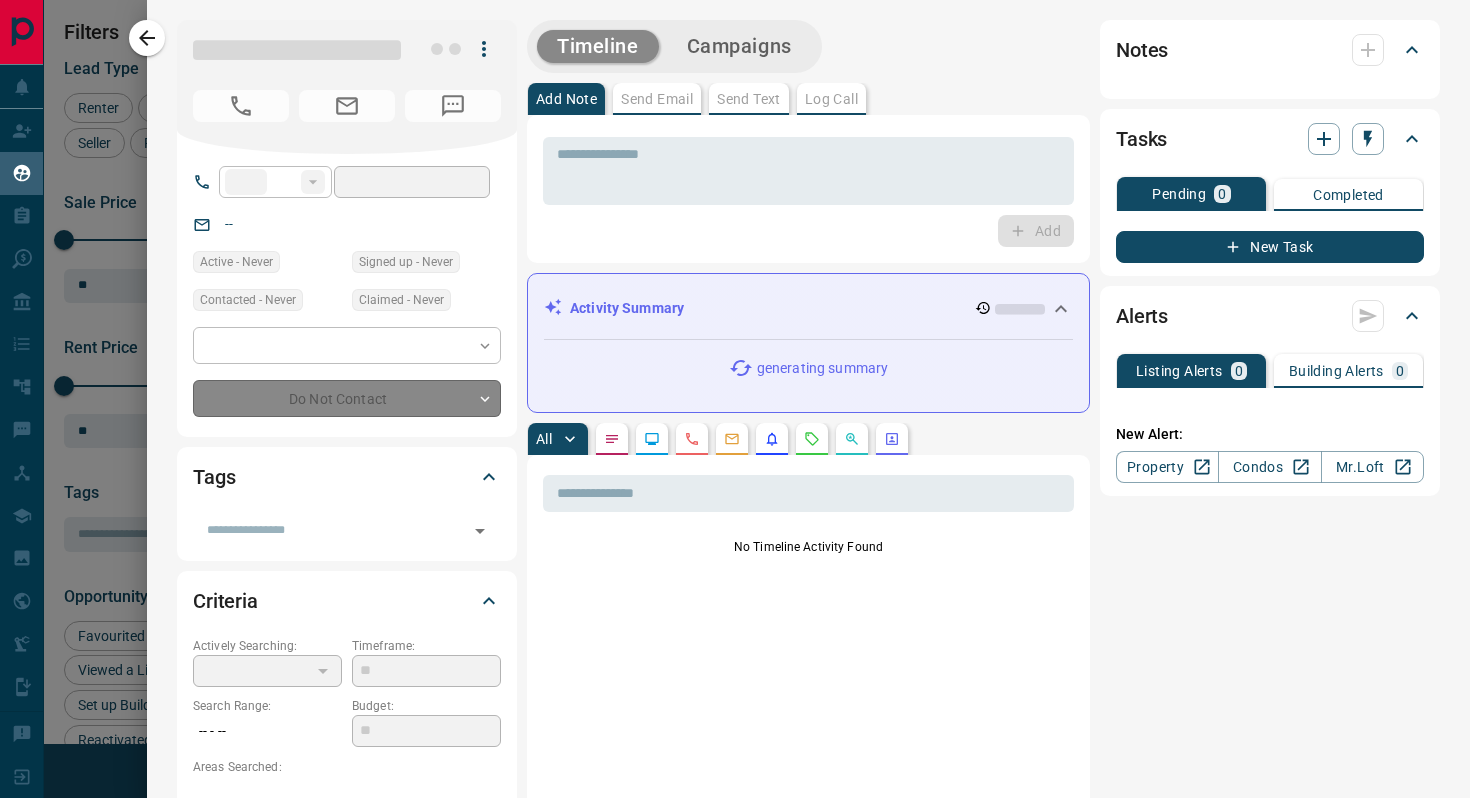 type on "**" 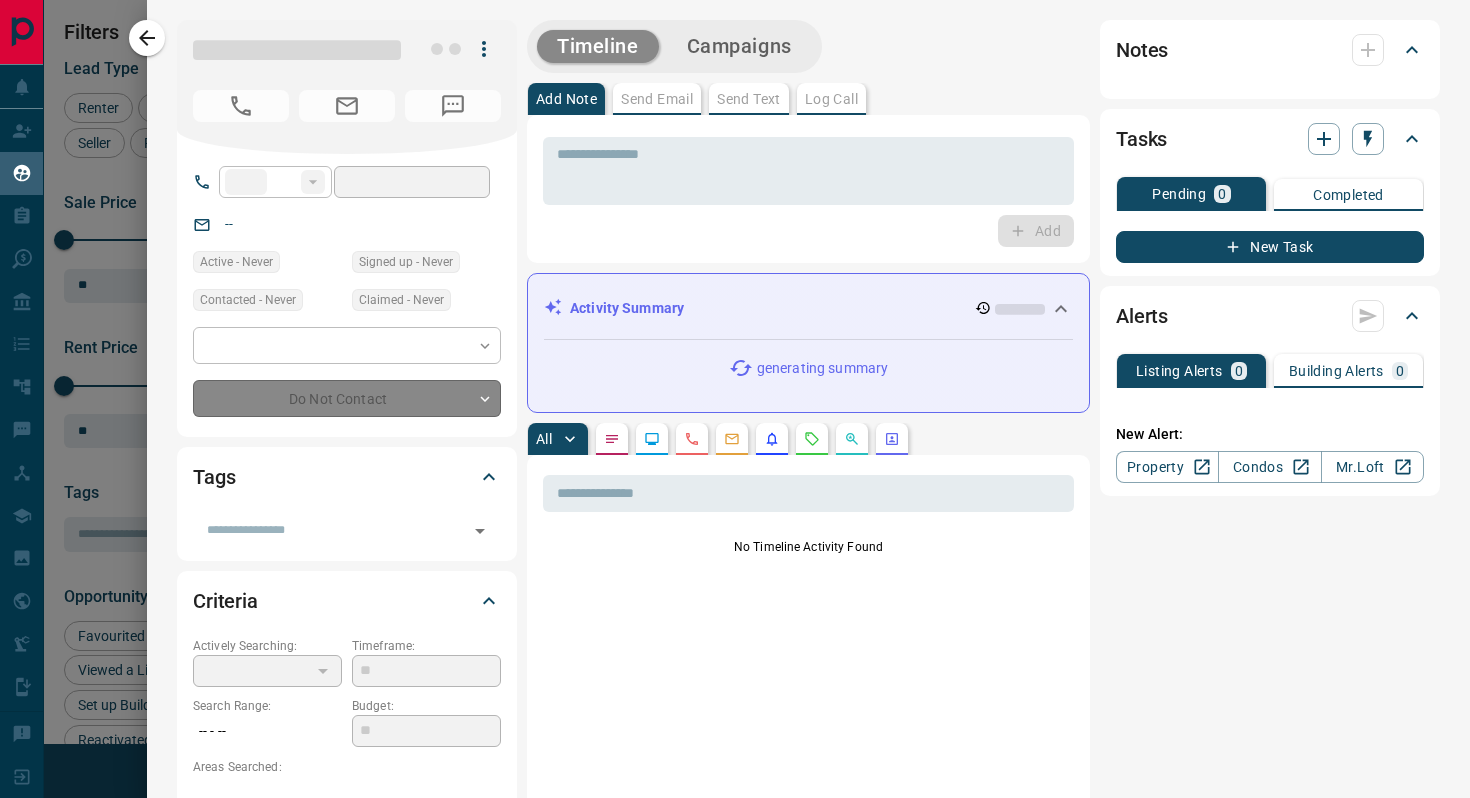 type on "**********" 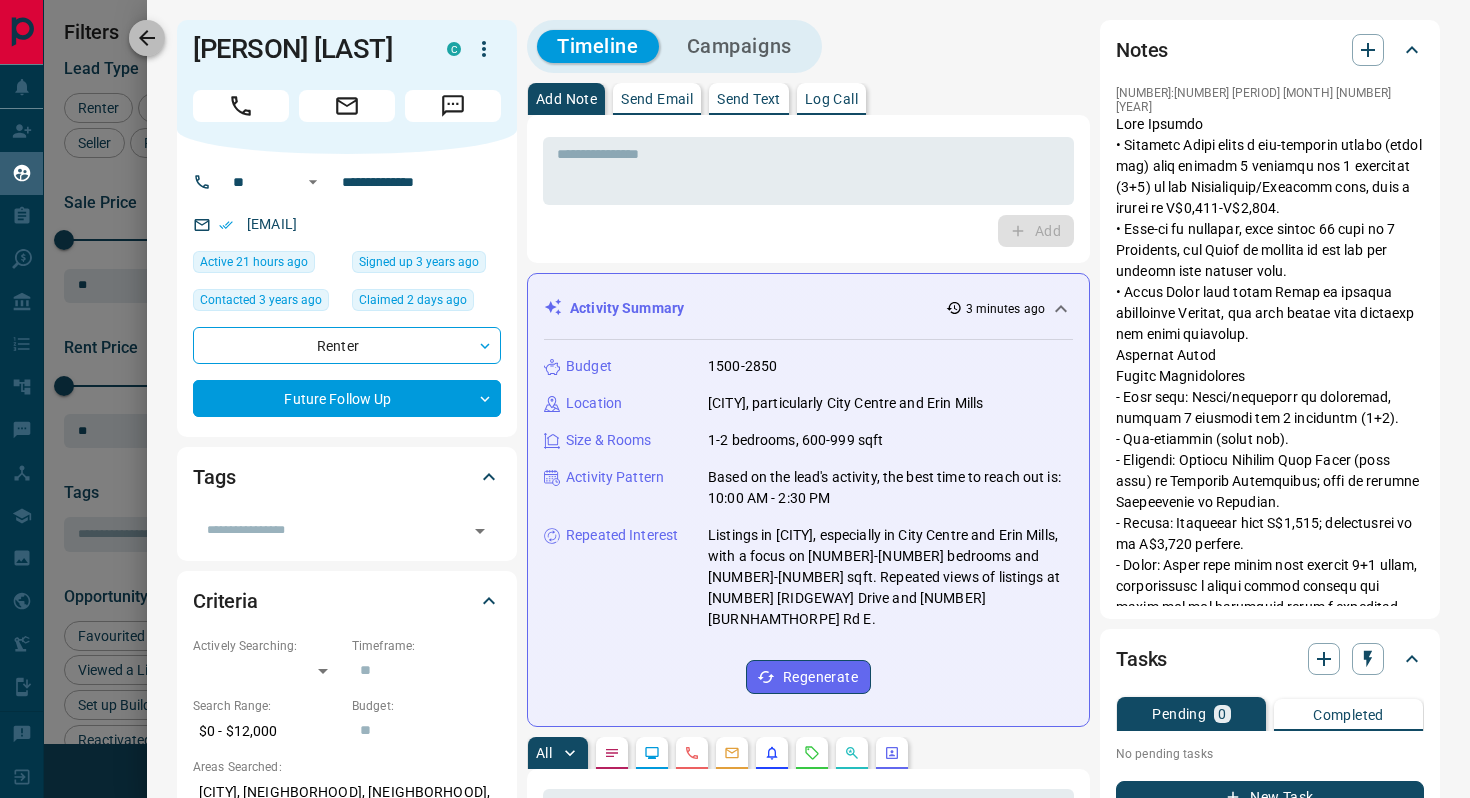 click 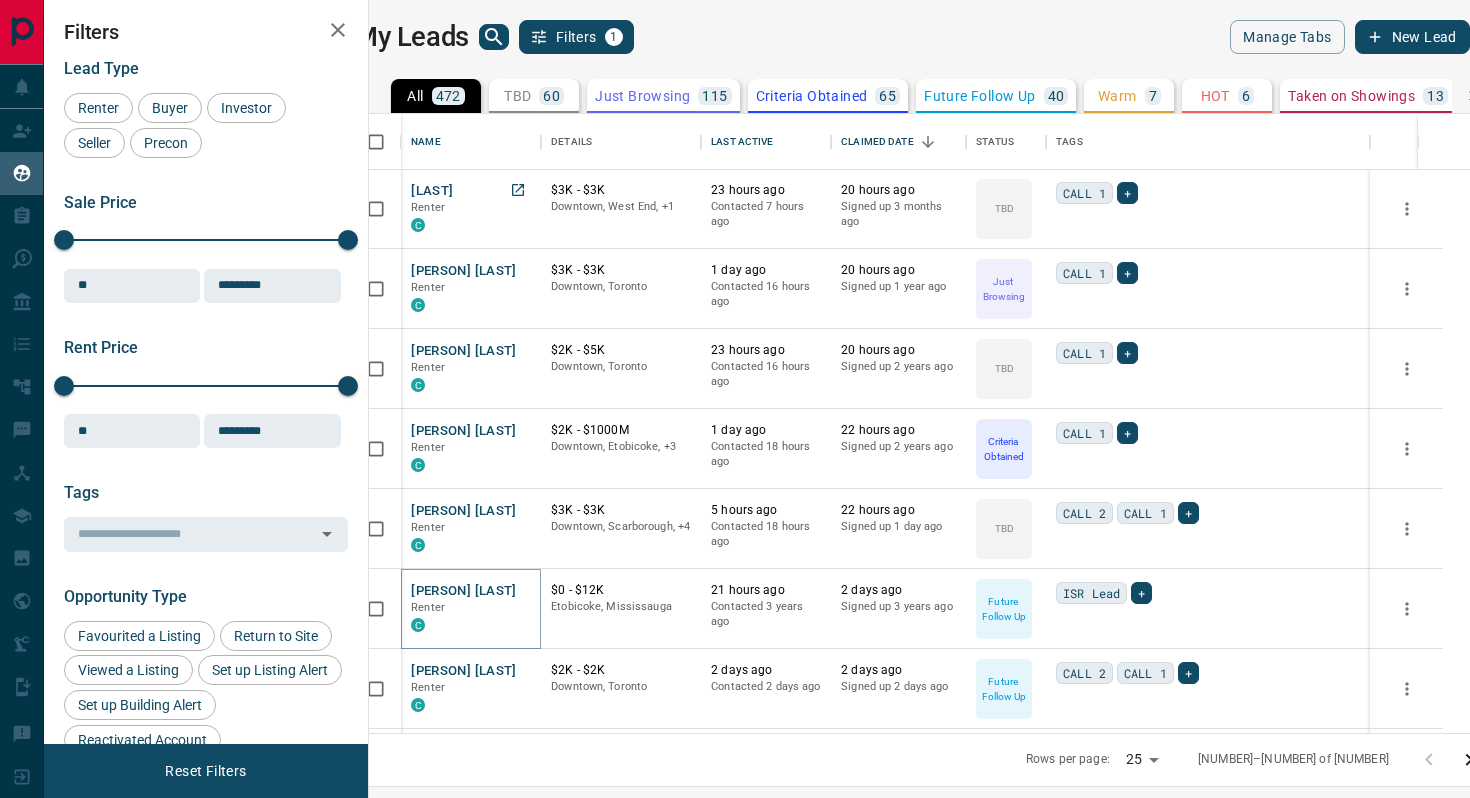 scroll, scrollTop: 0, scrollLeft: 0, axis: both 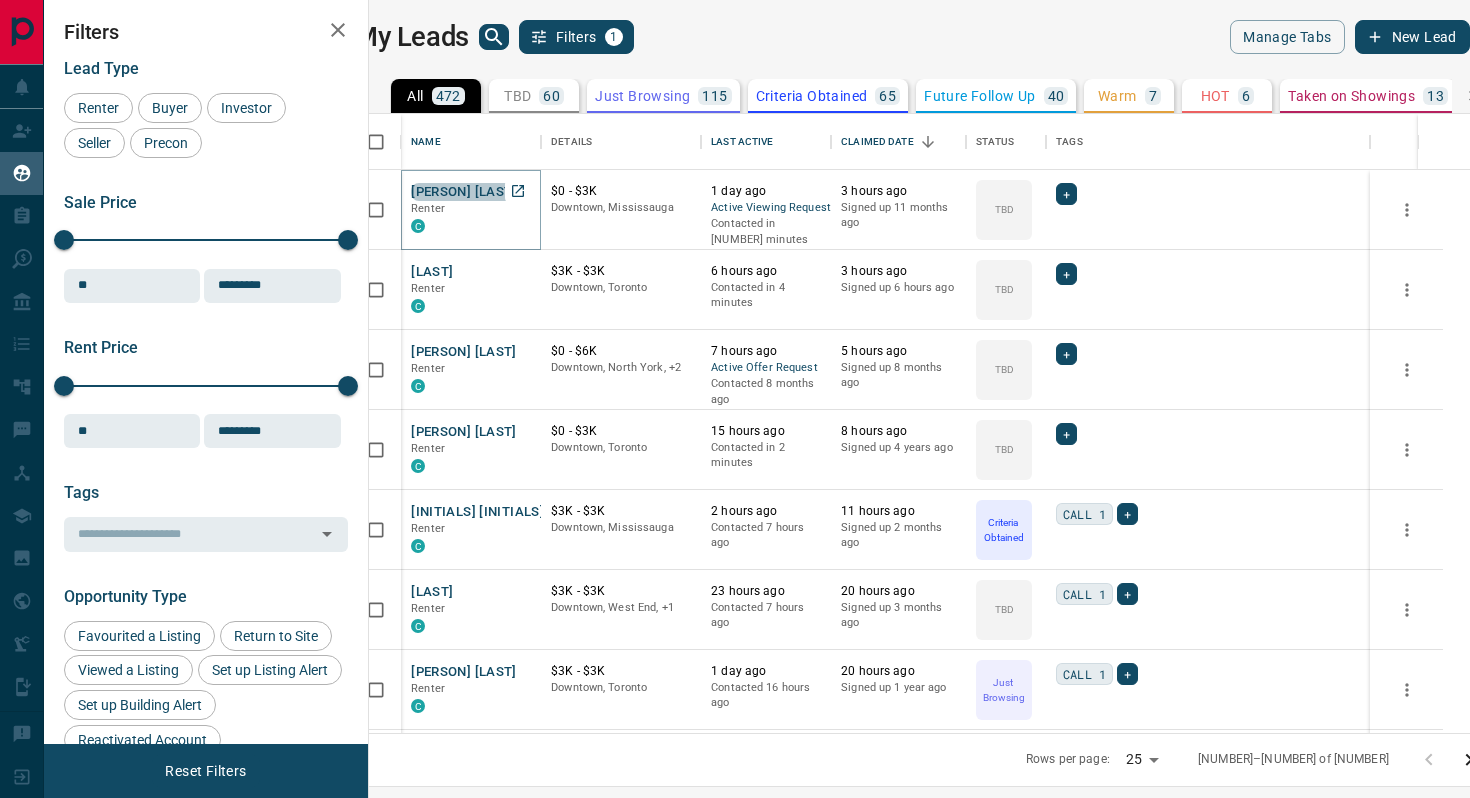 click on "[PERSON] [LAST]" at bounding box center (464, 192) 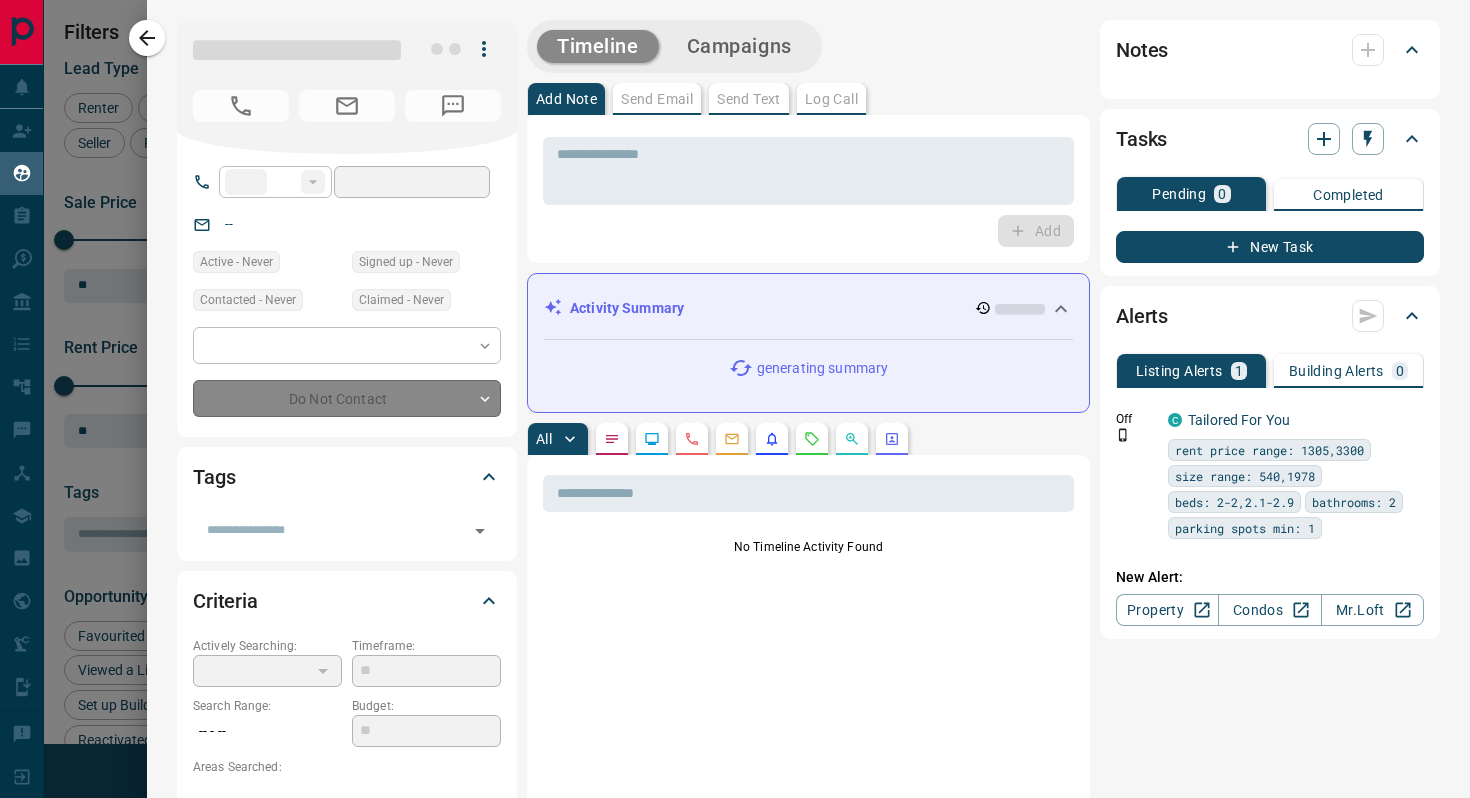 type on "**" 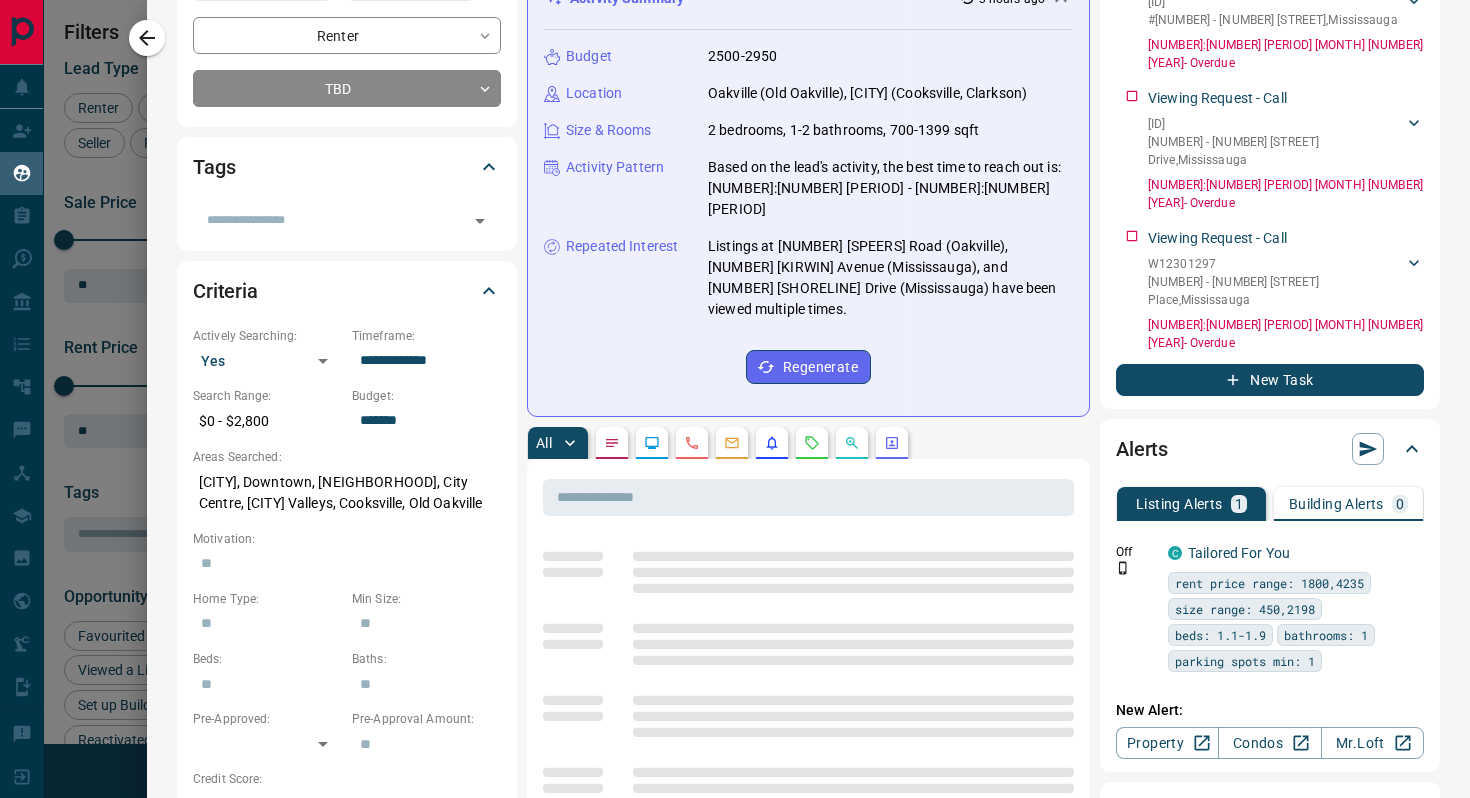 scroll, scrollTop: 331, scrollLeft: 0, axis: vertical 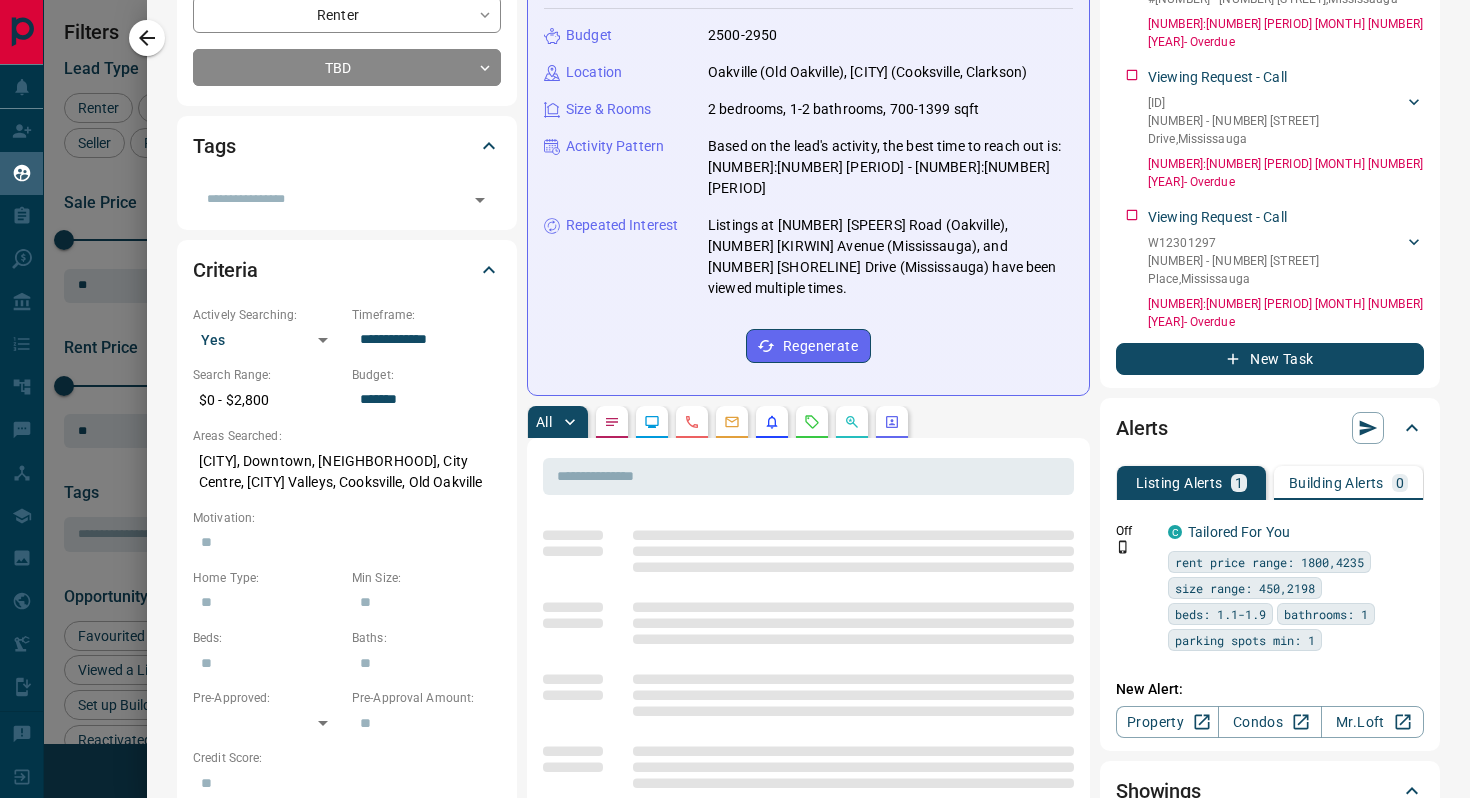 click 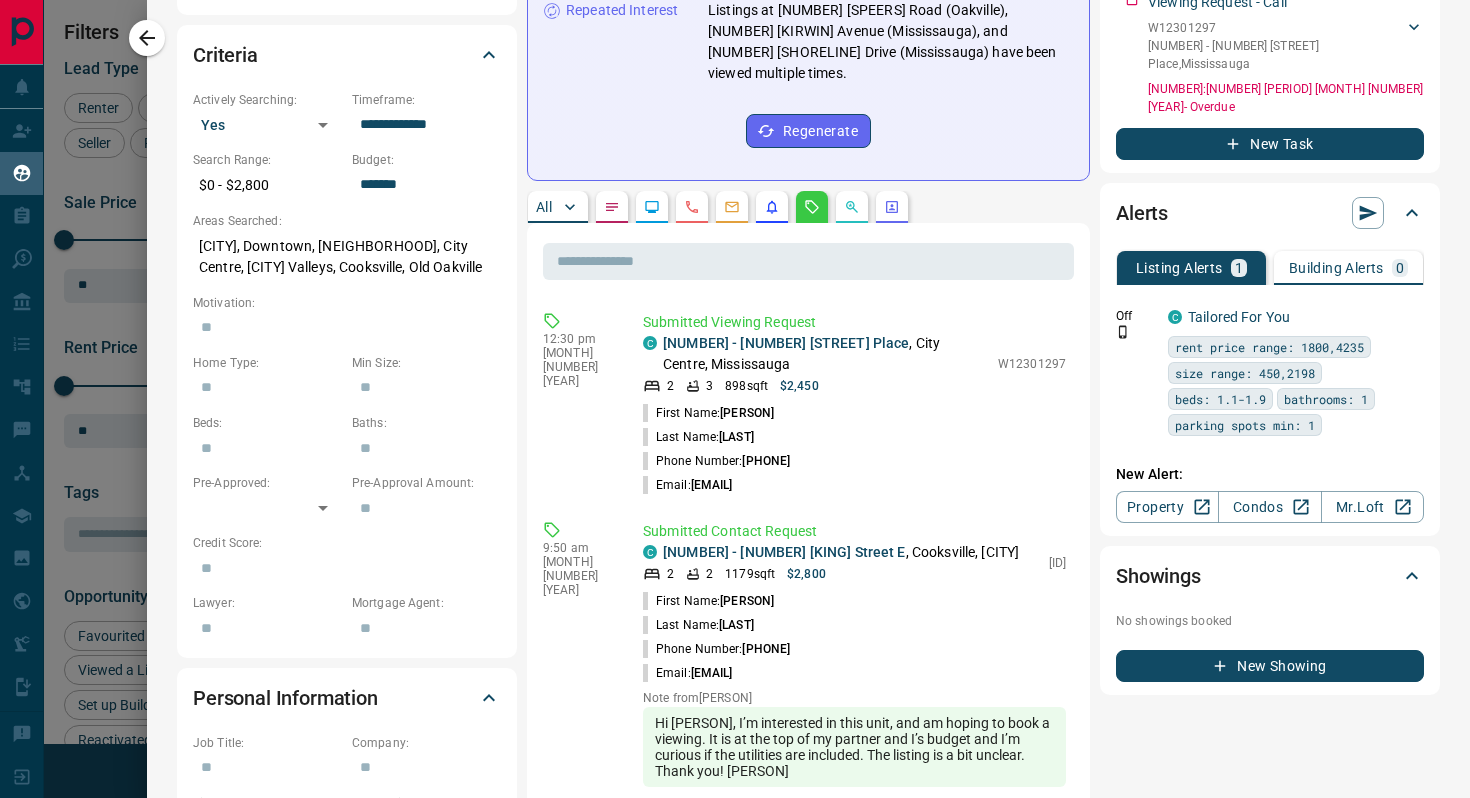 scroll, scrollTop: 0, scrollLeft: 0, axis: both 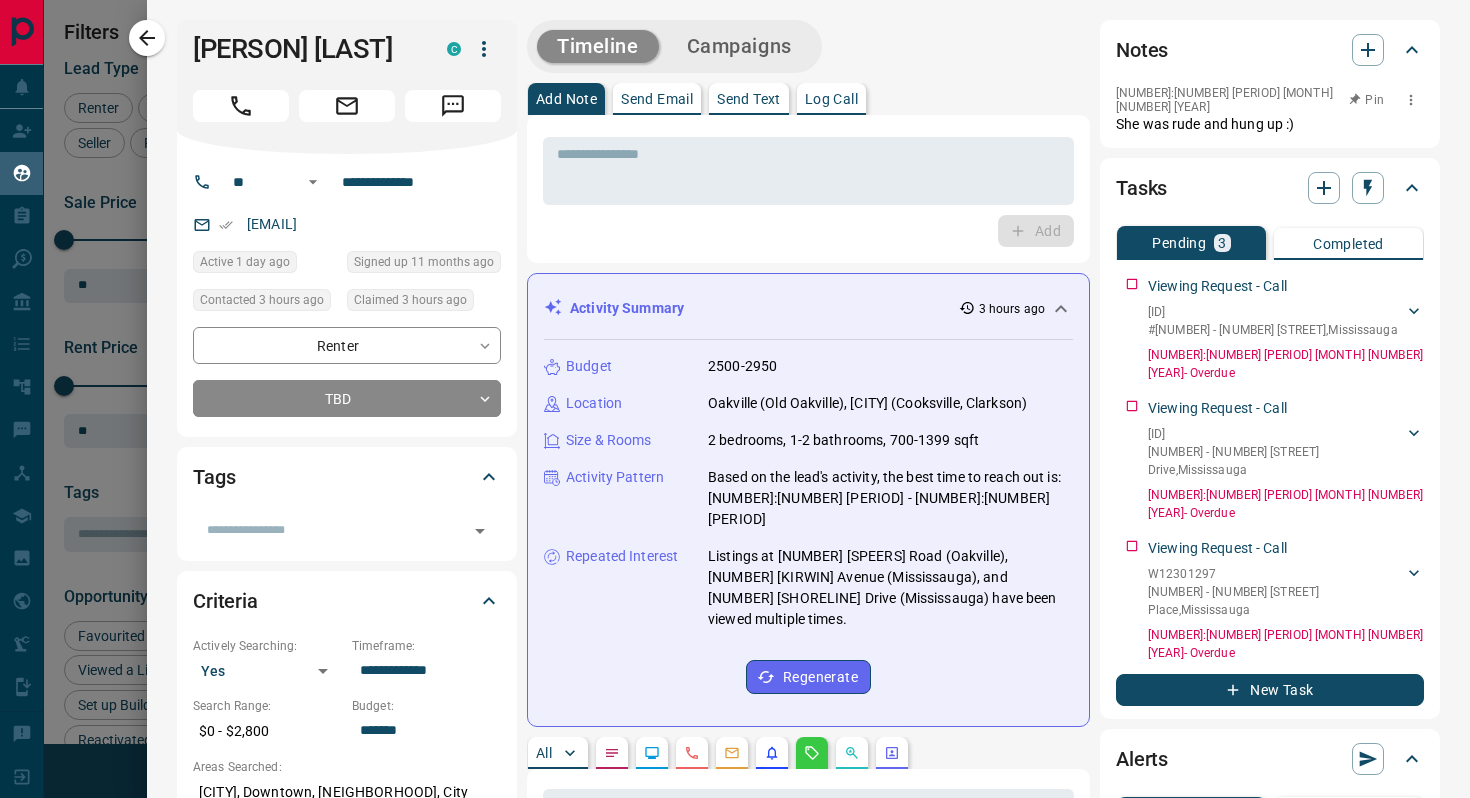 click on "She was rude and hung up :)" at bounding box center (1270, 124) 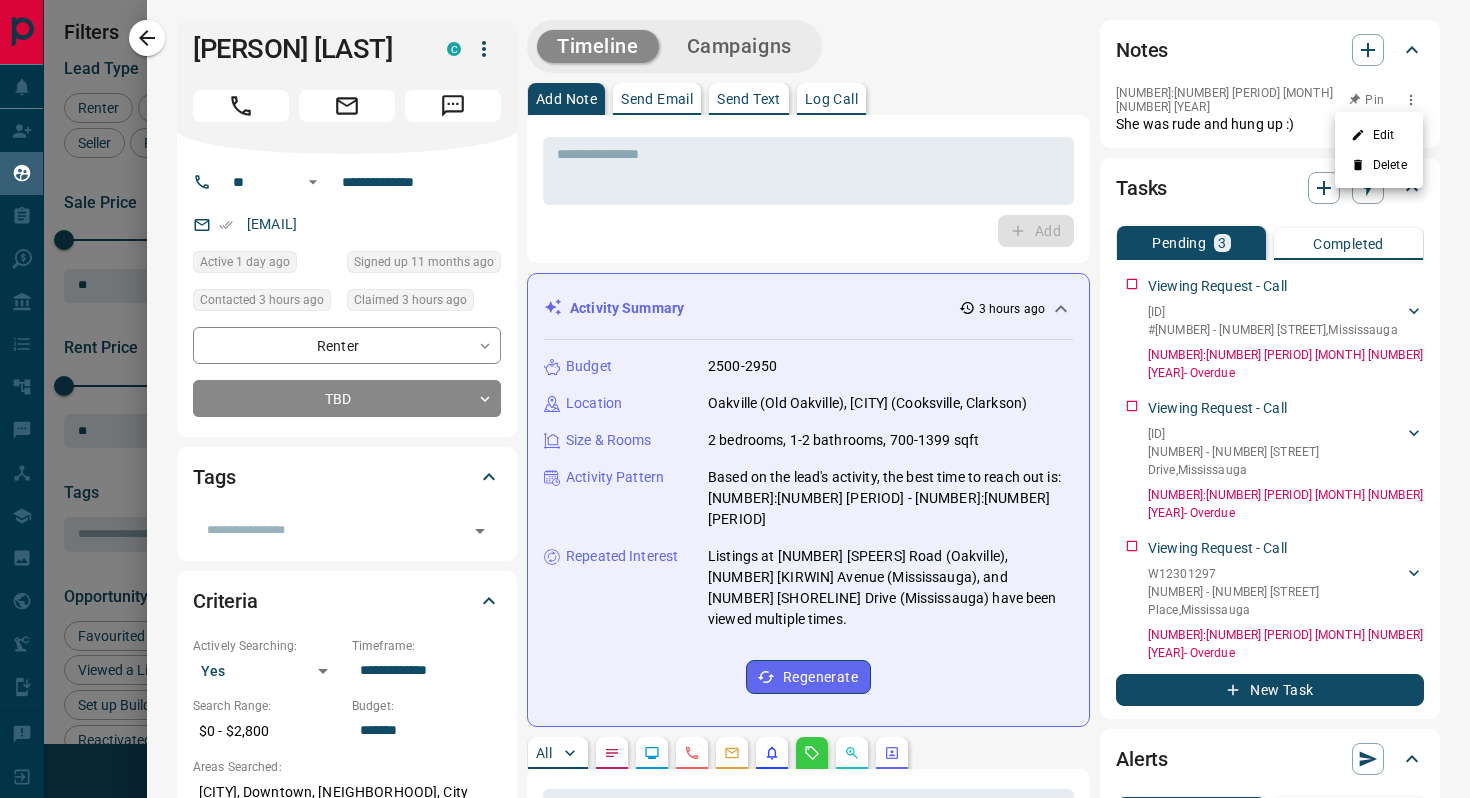 click at bounding box center (735, 399) 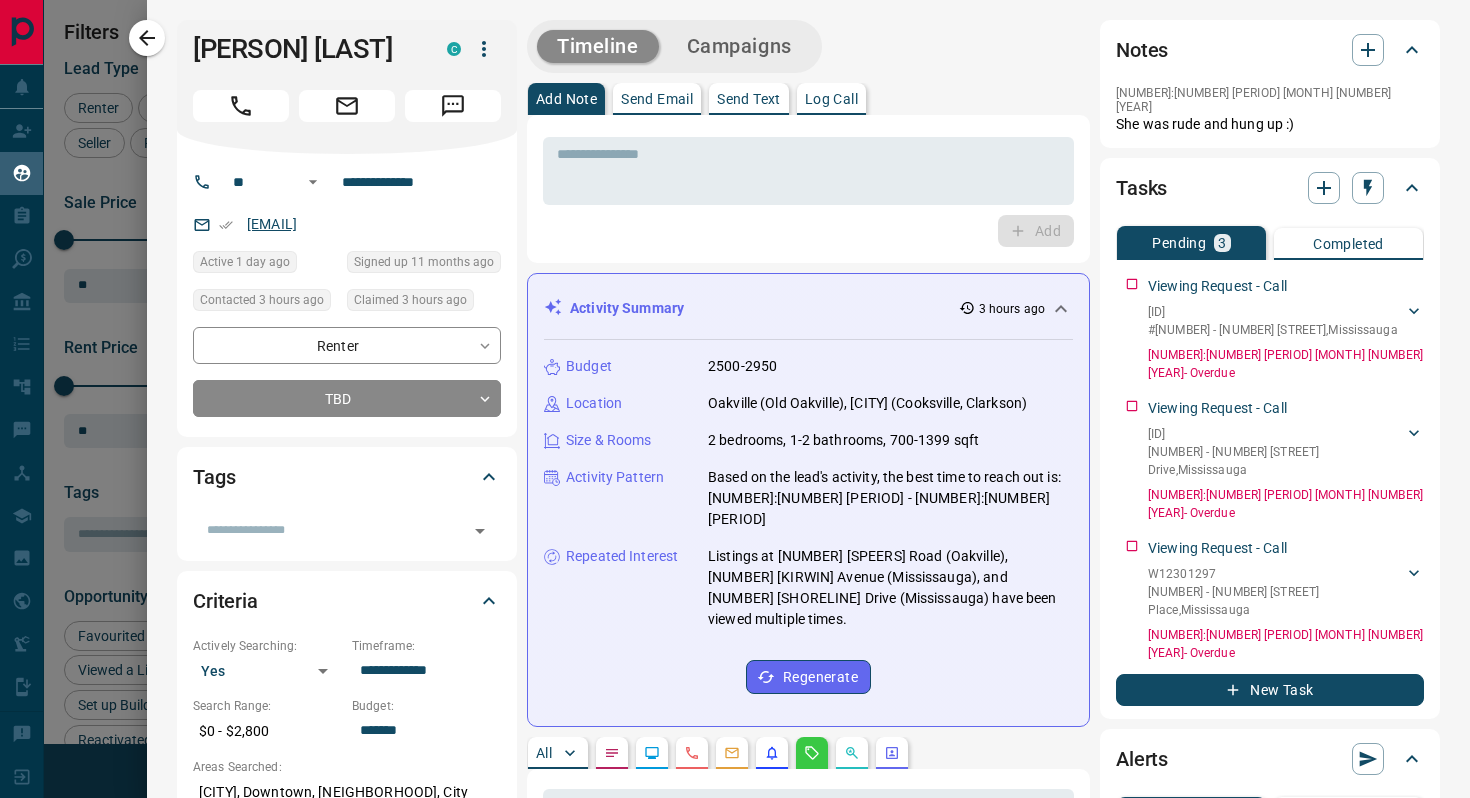 copy on "[EMAIL]" 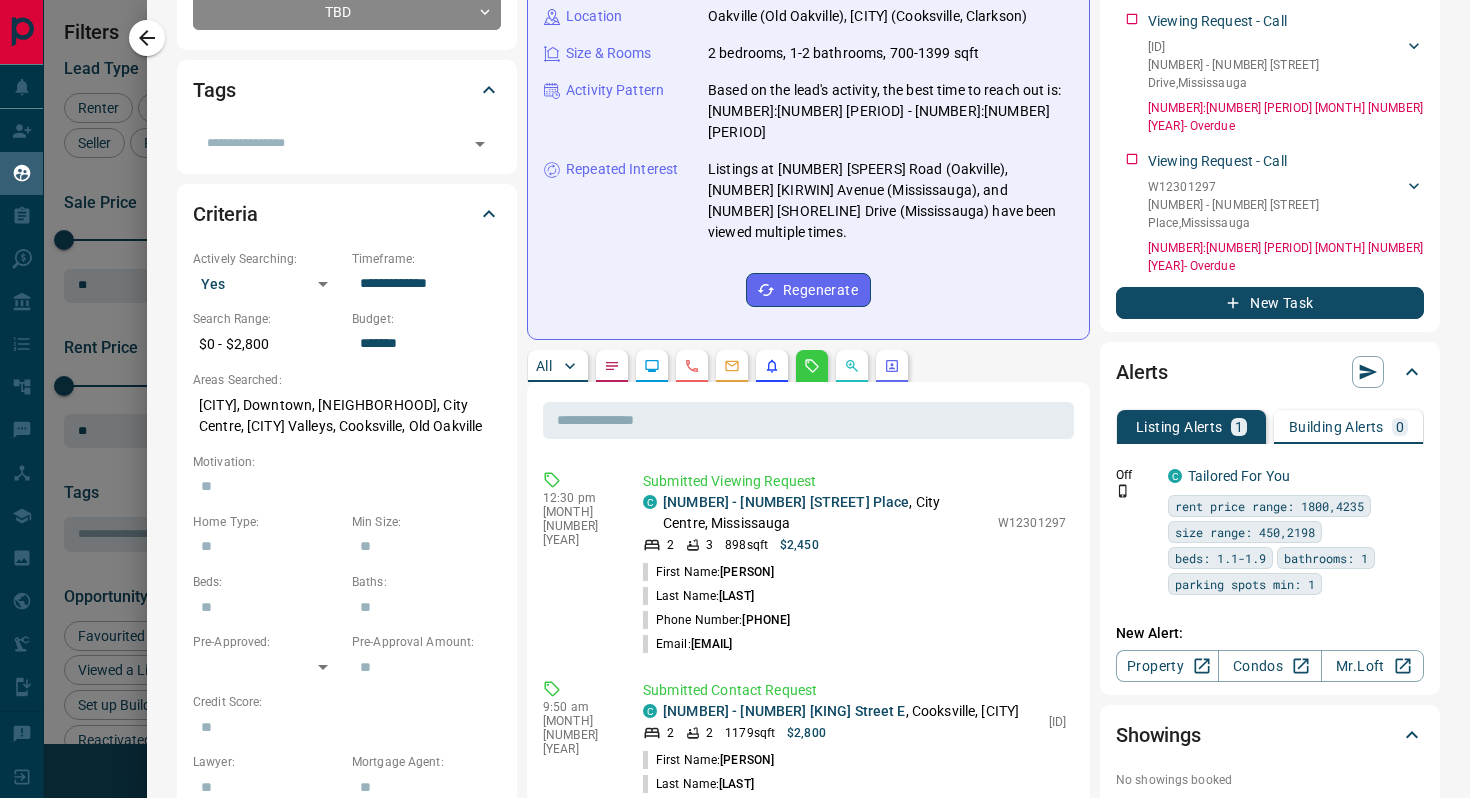 scroll, scrollTop: 388, scrollLeft: 0, axis: vertical 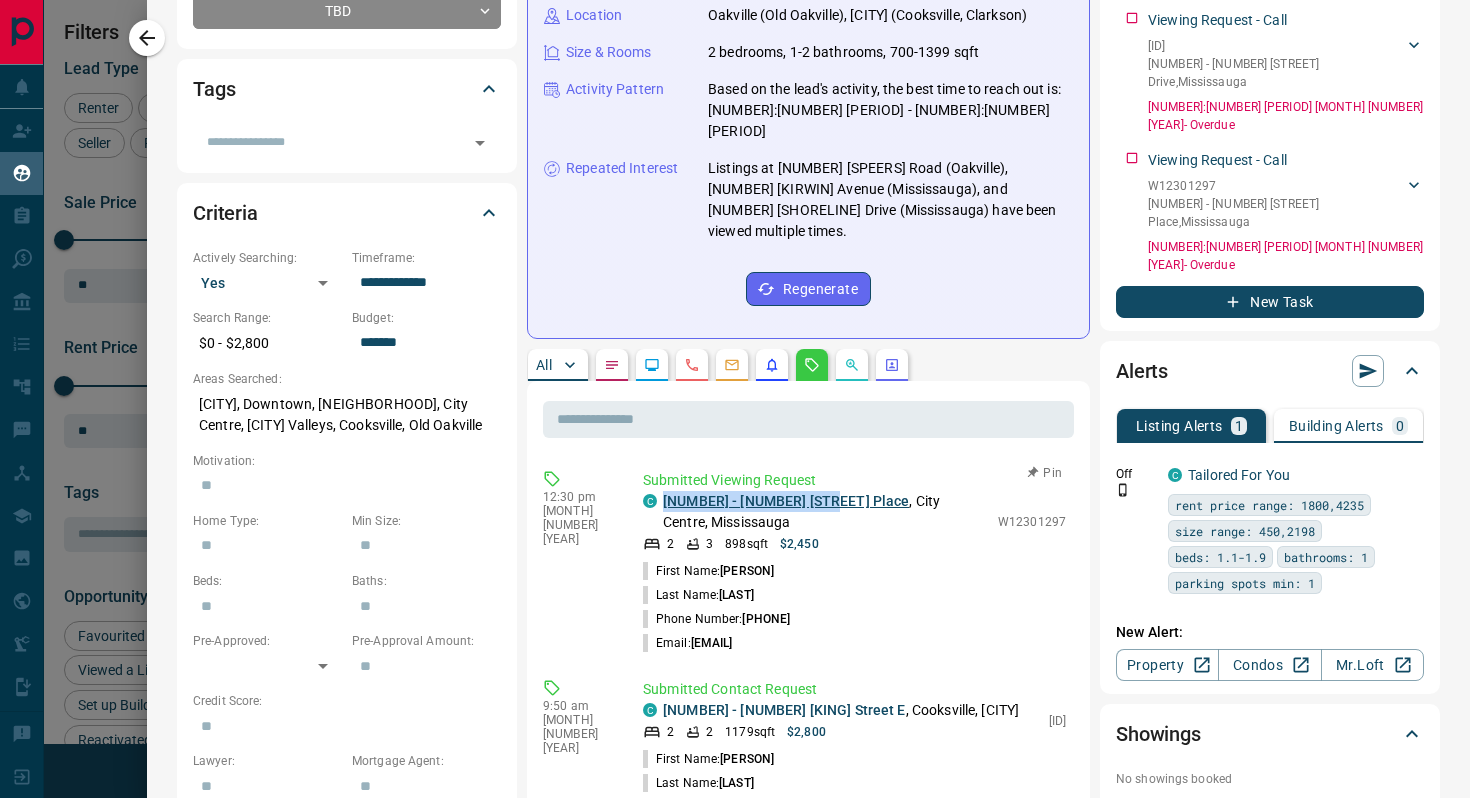 copy on "[NUMBER] - [NUMBER] [STREET] Place" 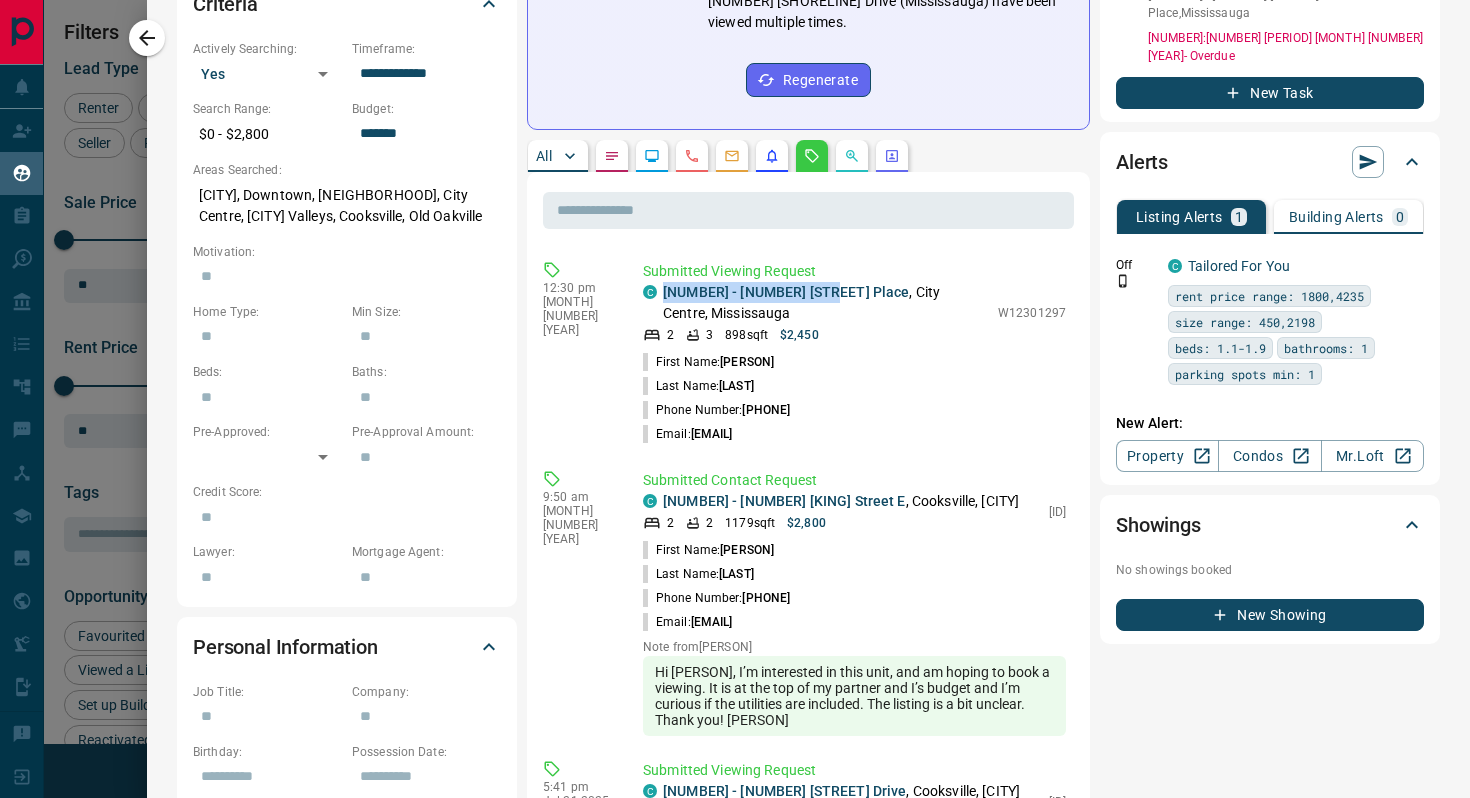 scroll, scrollTop: 682, scrollLeft: 0, axis: vertical 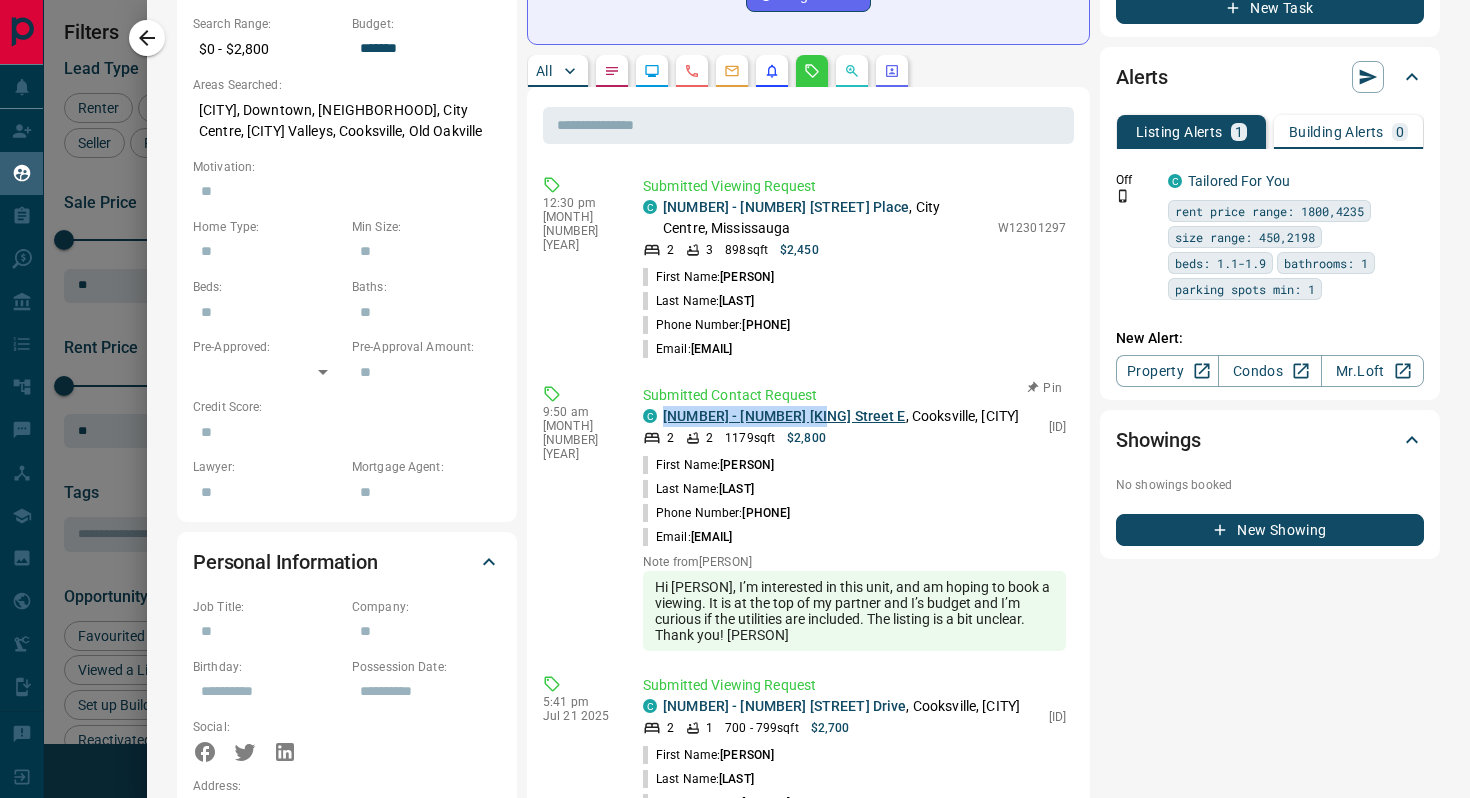 copy on "[NUMBER] - [NUMBER] [KING] Street E" 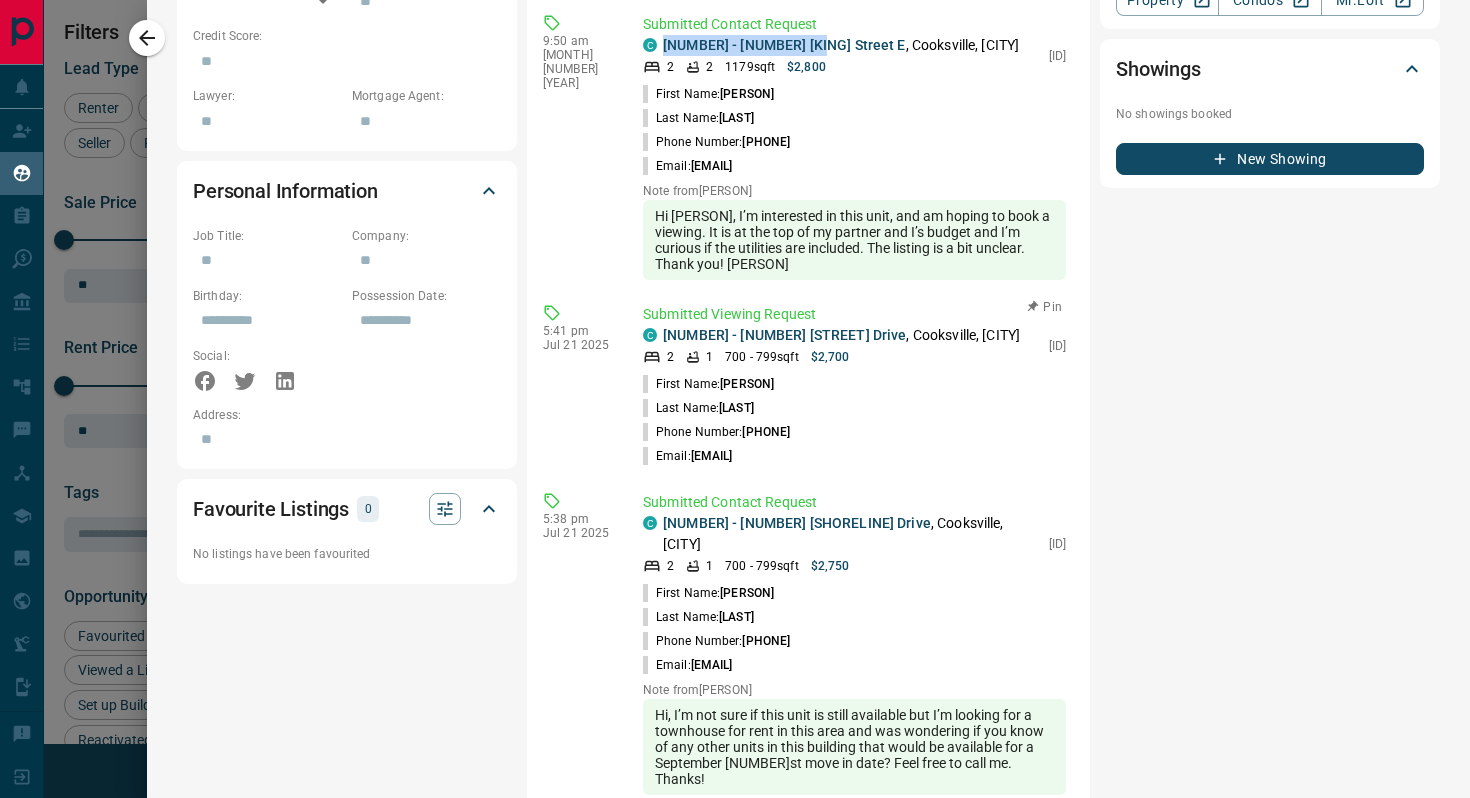 scroll, scrollTop: 1074, scrollLeft: 0, axis: vertical 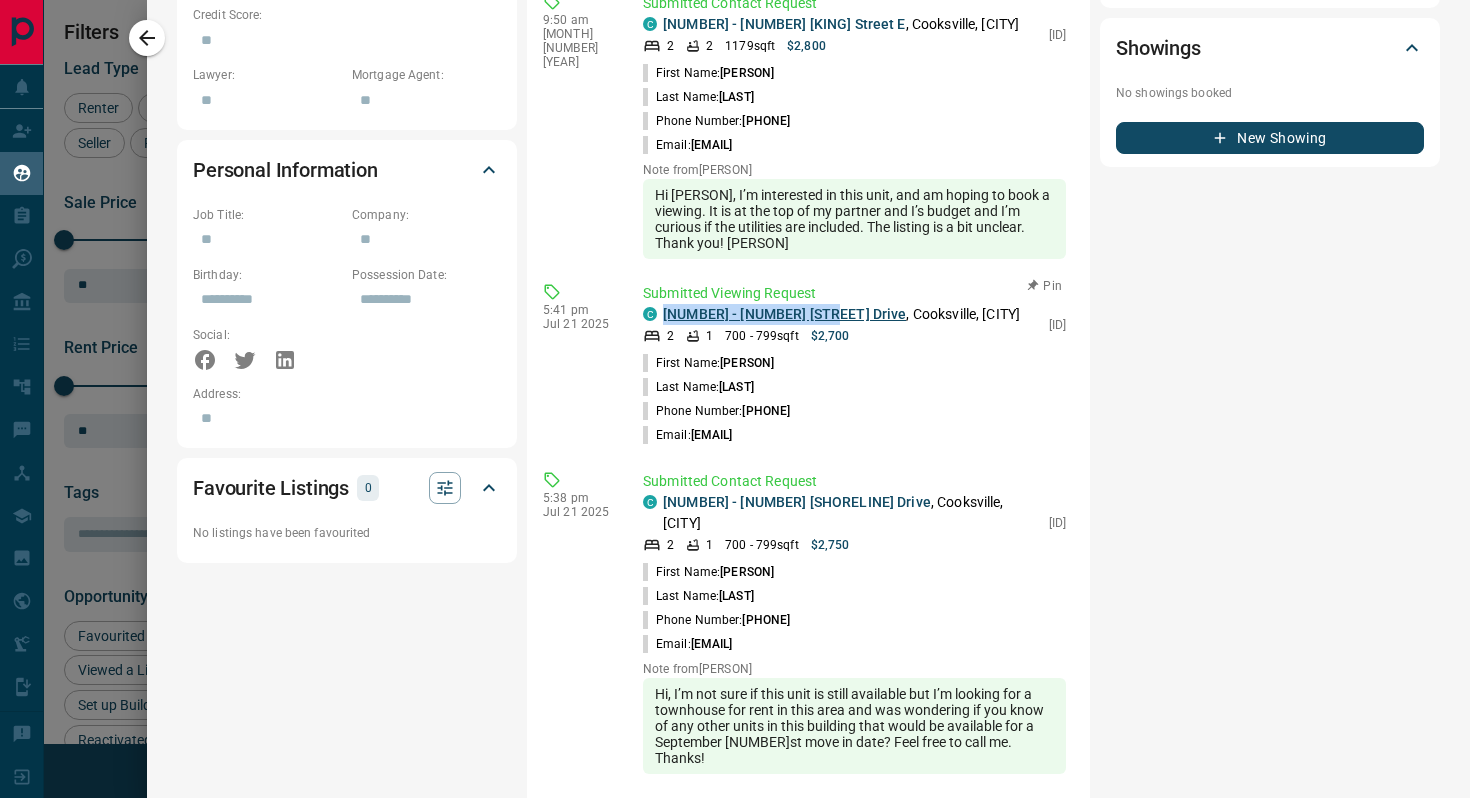 copy on "[NUMBER] - [NUMBER] [STREET] Drive" 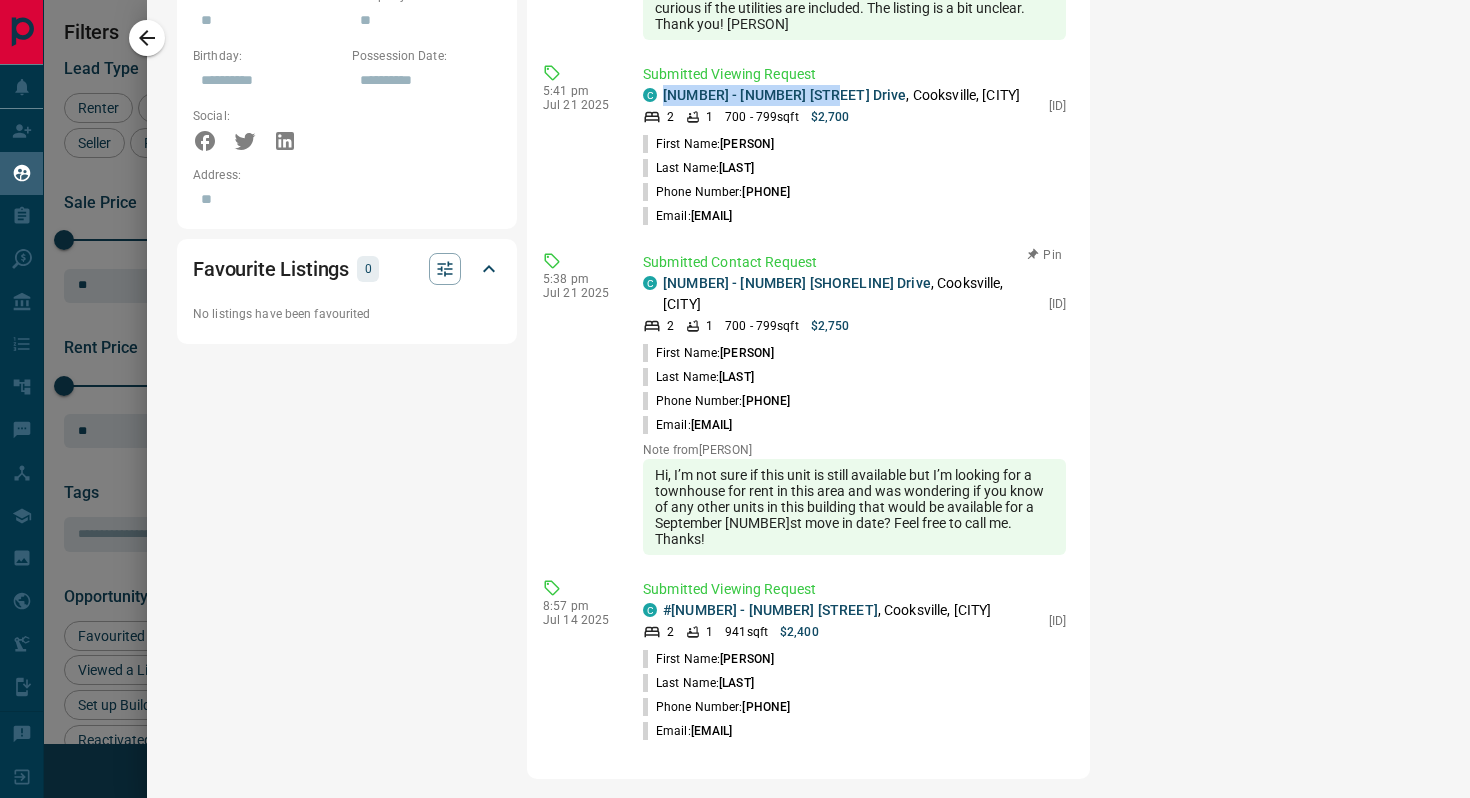 scroll, scrollTop: 0, scrollLeft: 0, axis: both 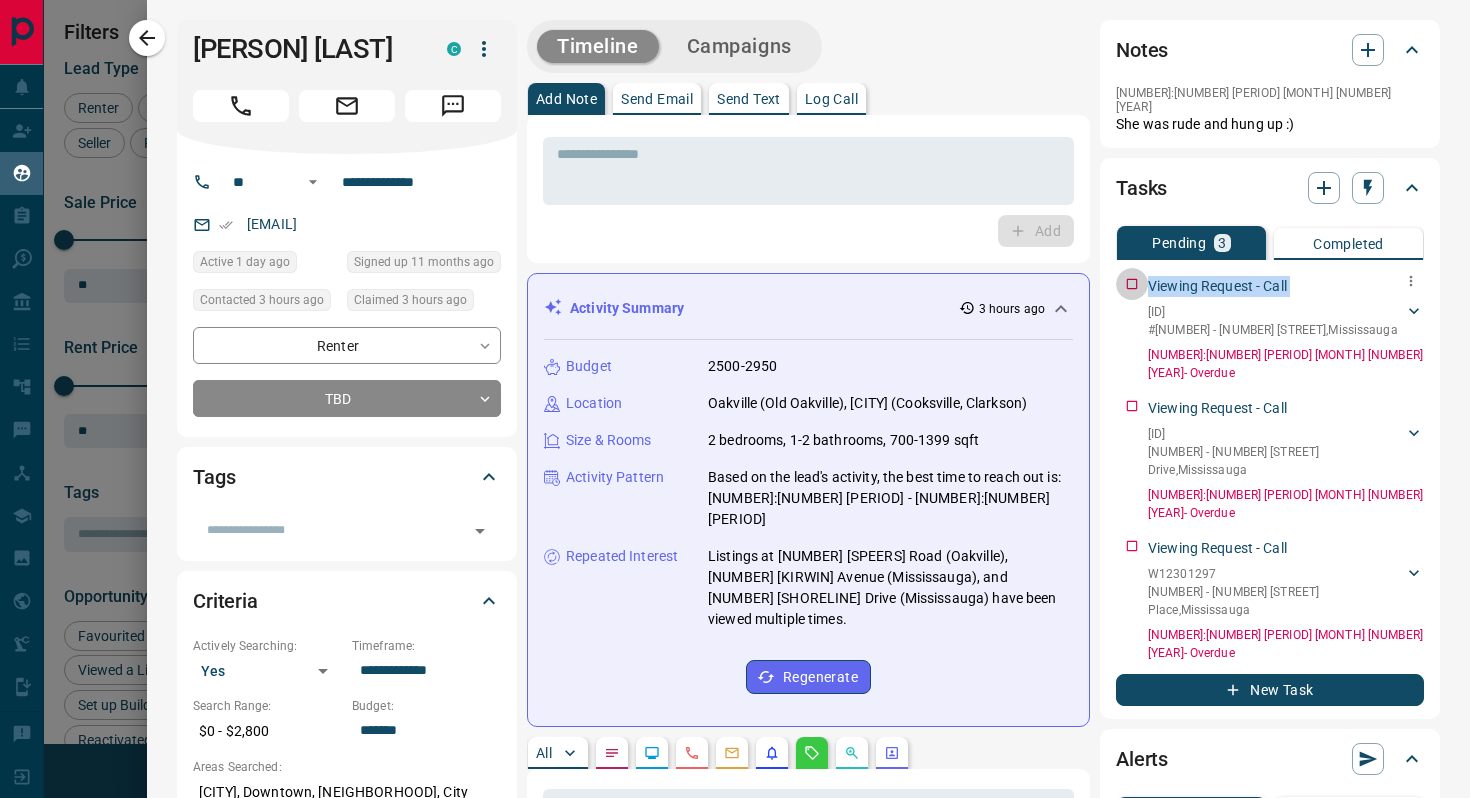 click on "Viewing Request - Call [ID] #[NUMBER] - [NUMBER] [HILLCREST] Avenue , [CITY] [PERSON] [LAST] [PHONE] [EMAIL] [NUMBER]:[NUMBER] [PERIOD] [MONTH] [NUMBER] [YEAR]  - Overdue" at bounding box center (1270, 325) 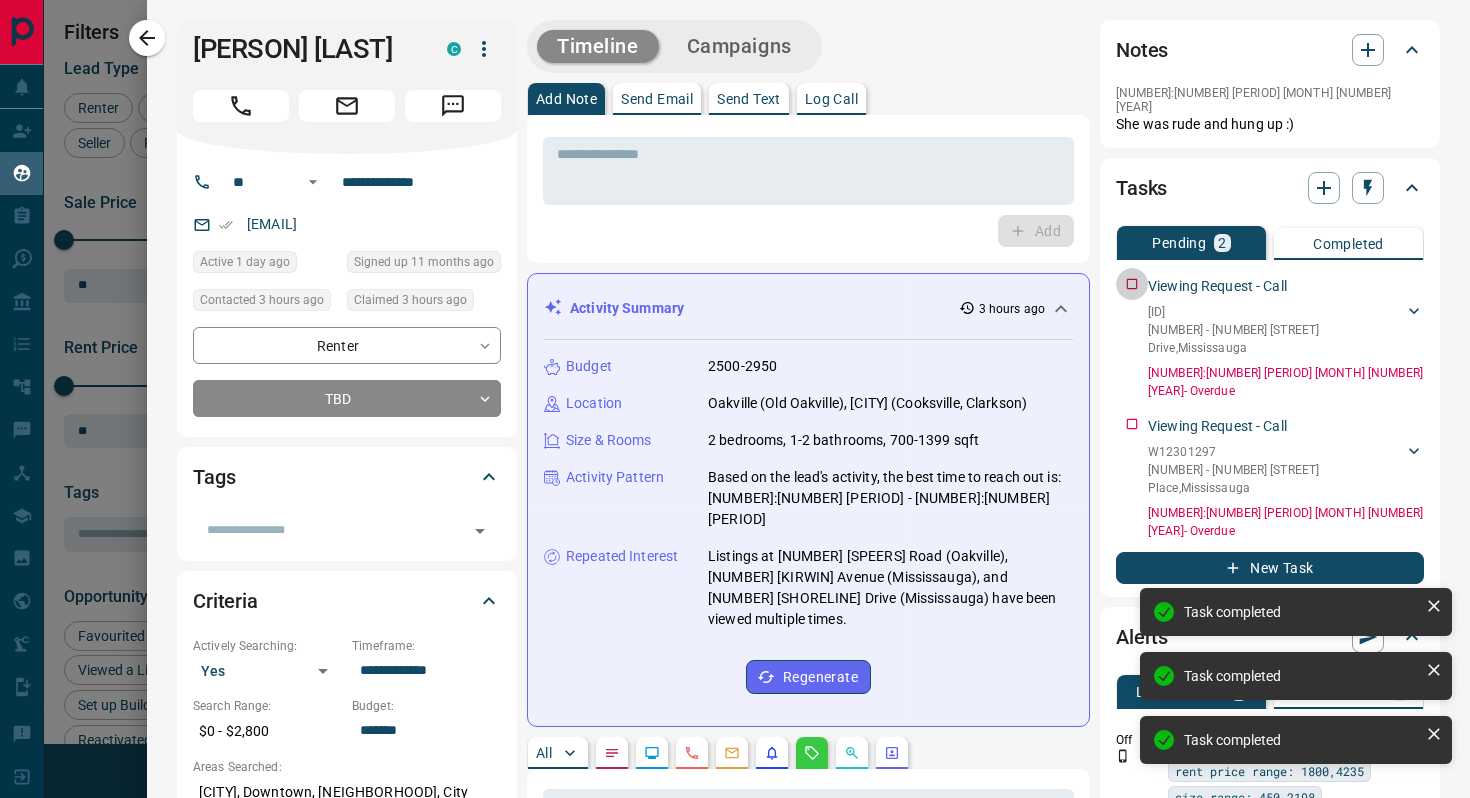 click on "Viewing Request - Call [ID] [NUMBER] - [NUMBER] [SHORELINE] Drive , [CITY] [PERSON] [LAST] [PHONE] [EMAIL] [NUMBER]:[NUMBER] [PERIOD] [MONTH] [NUMBER] [YEAR]  - Overdue" at bounding box center (1270, 334) 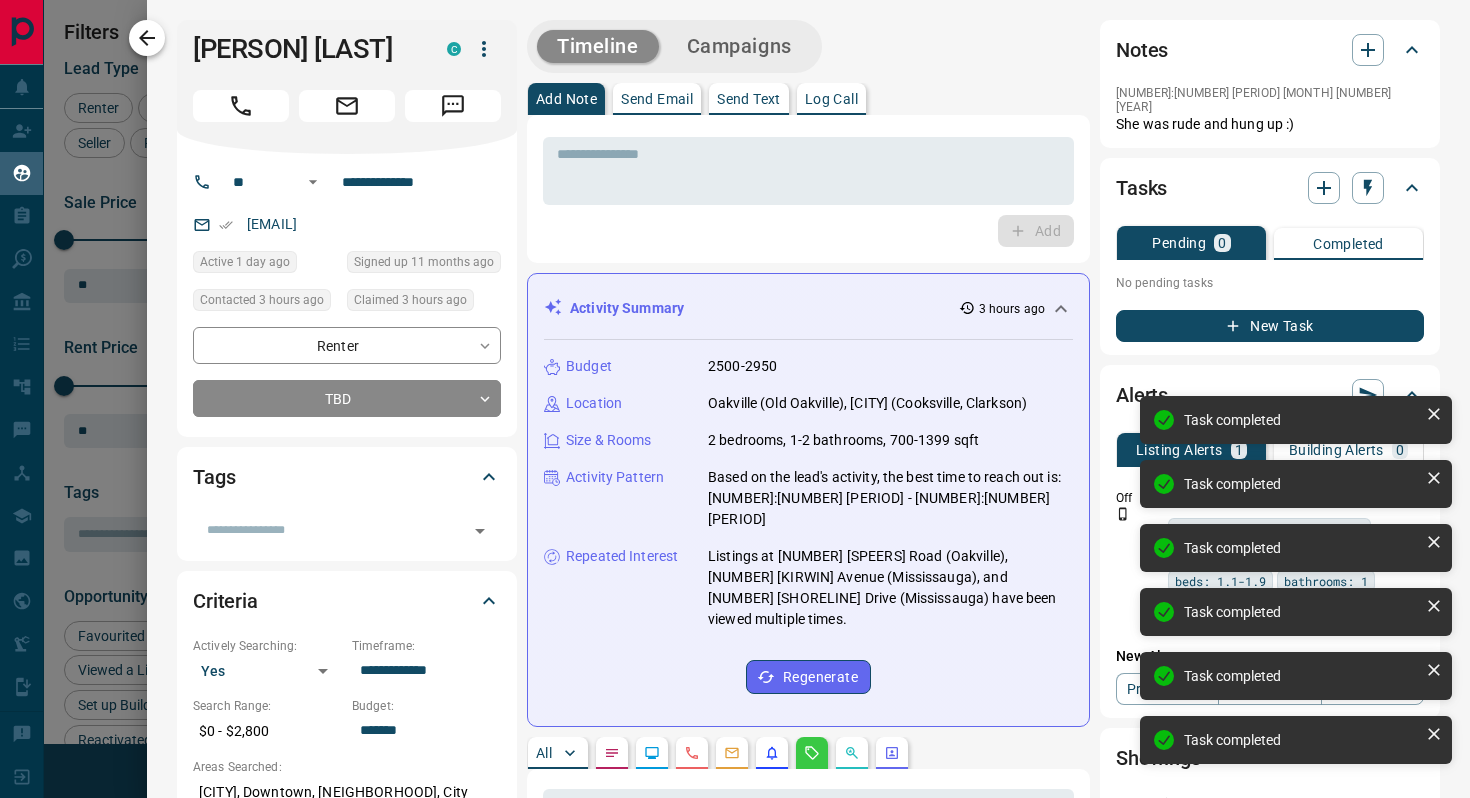 click at bounding box center [147, 38] 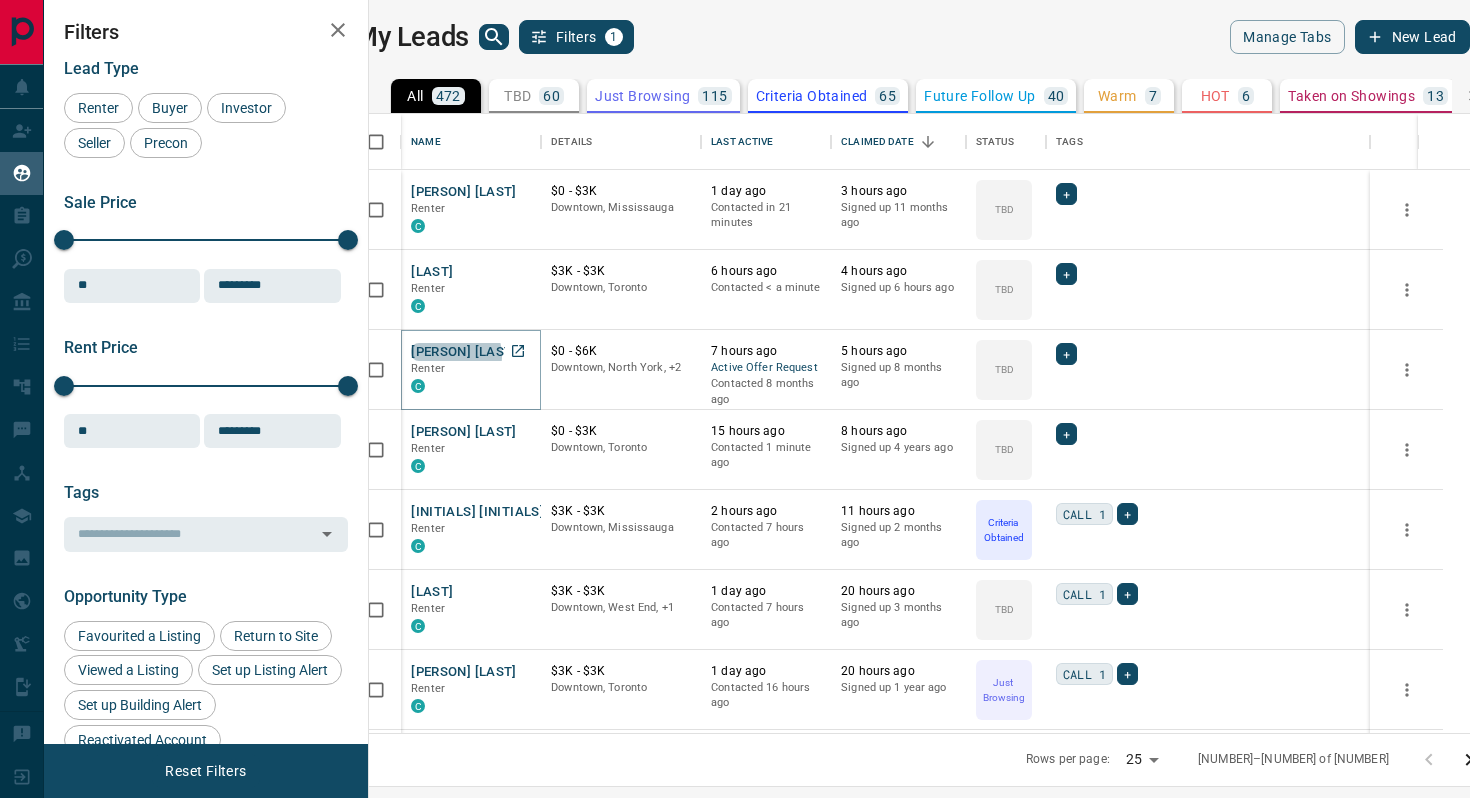 click on "[PERSON] [LAST]" at bounding box center [464, 352] 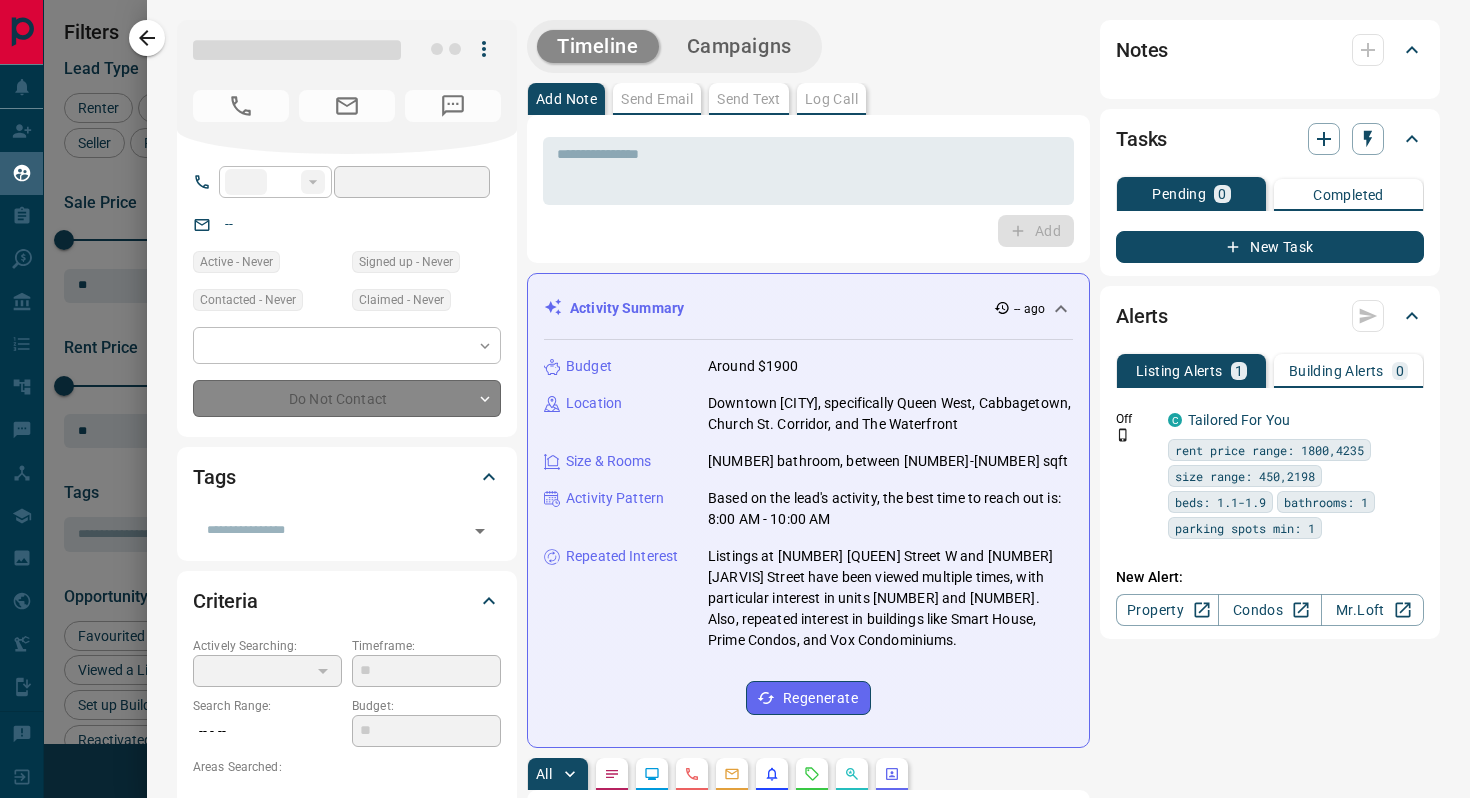 type on "**" 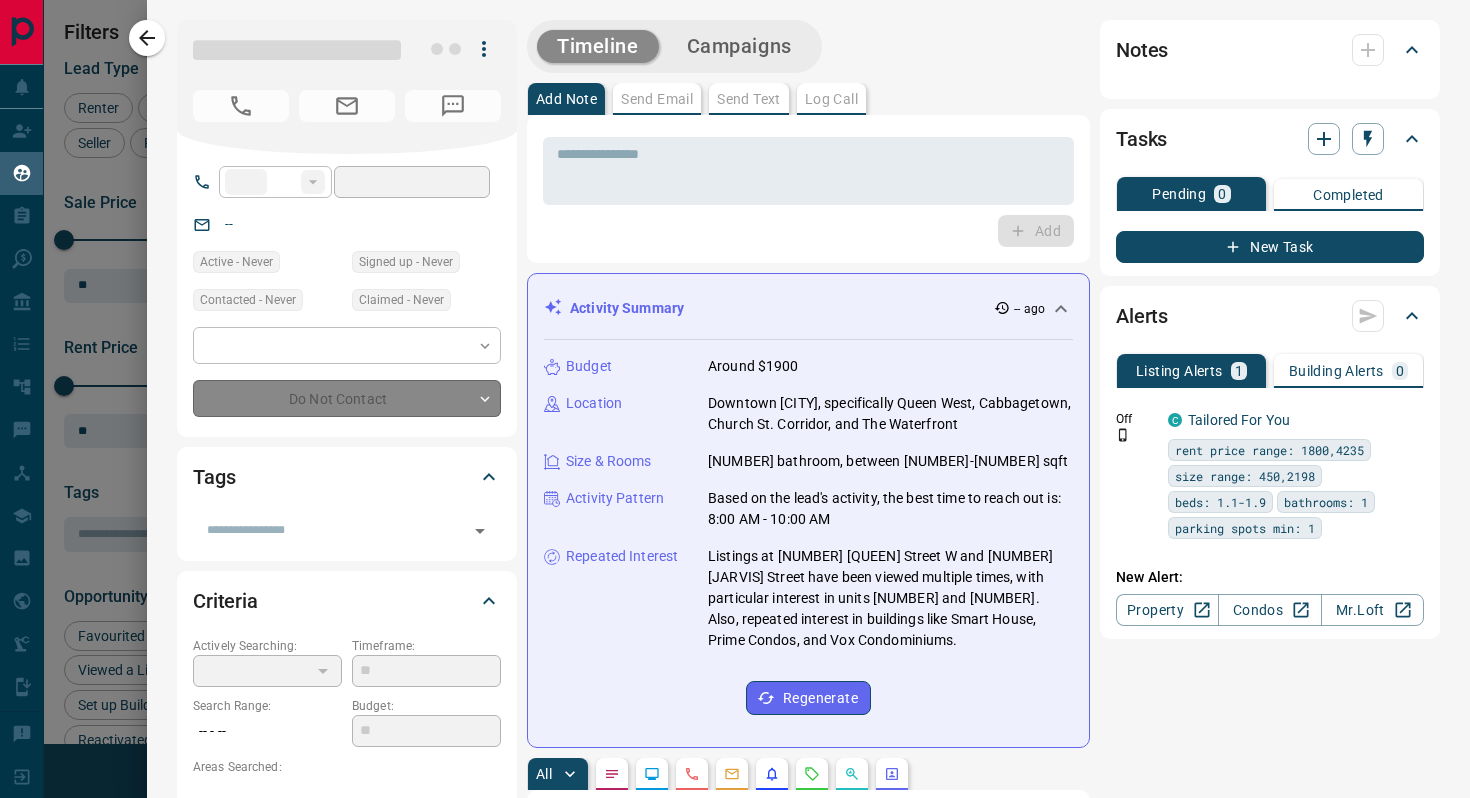 type on "**********" 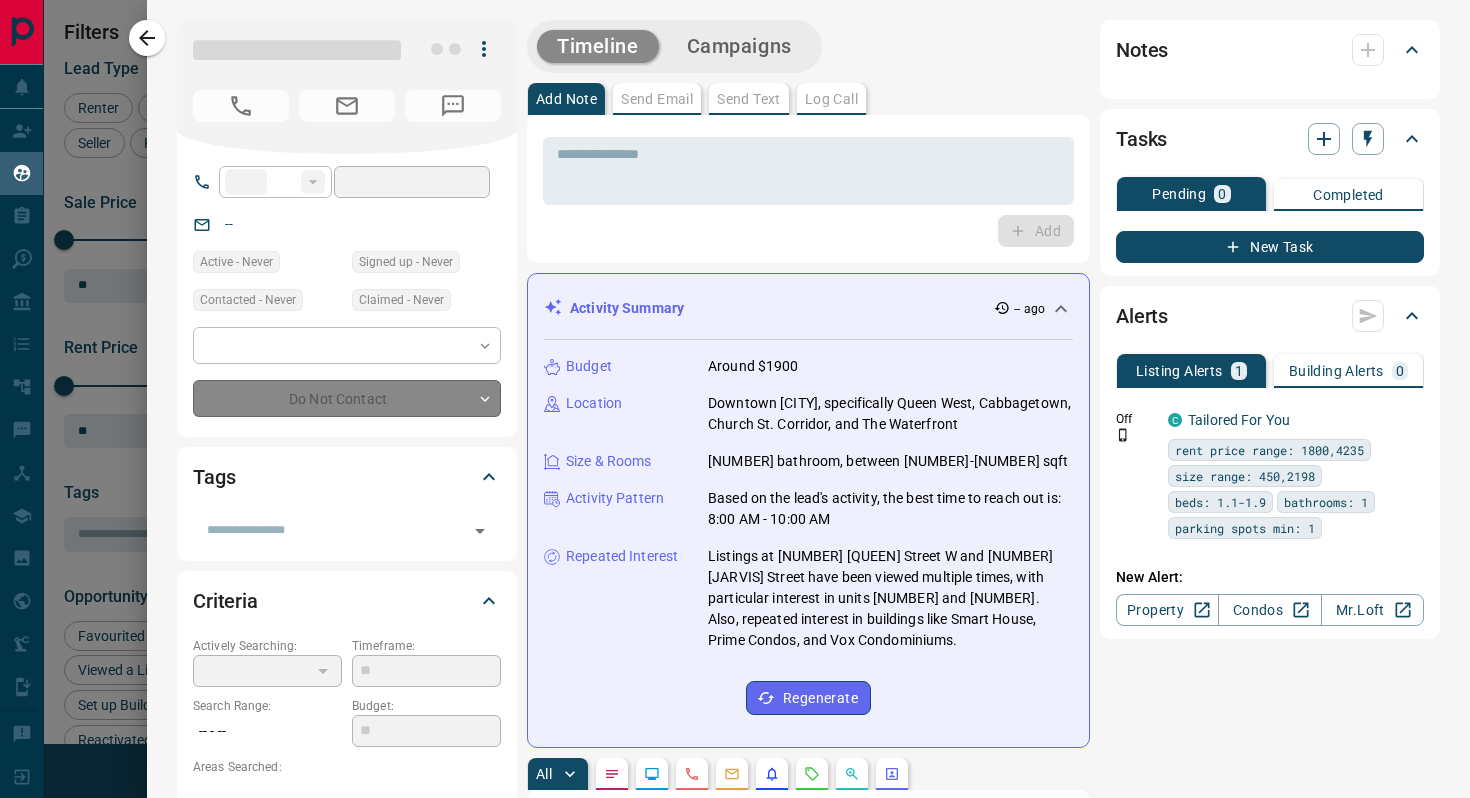 type on "*******" 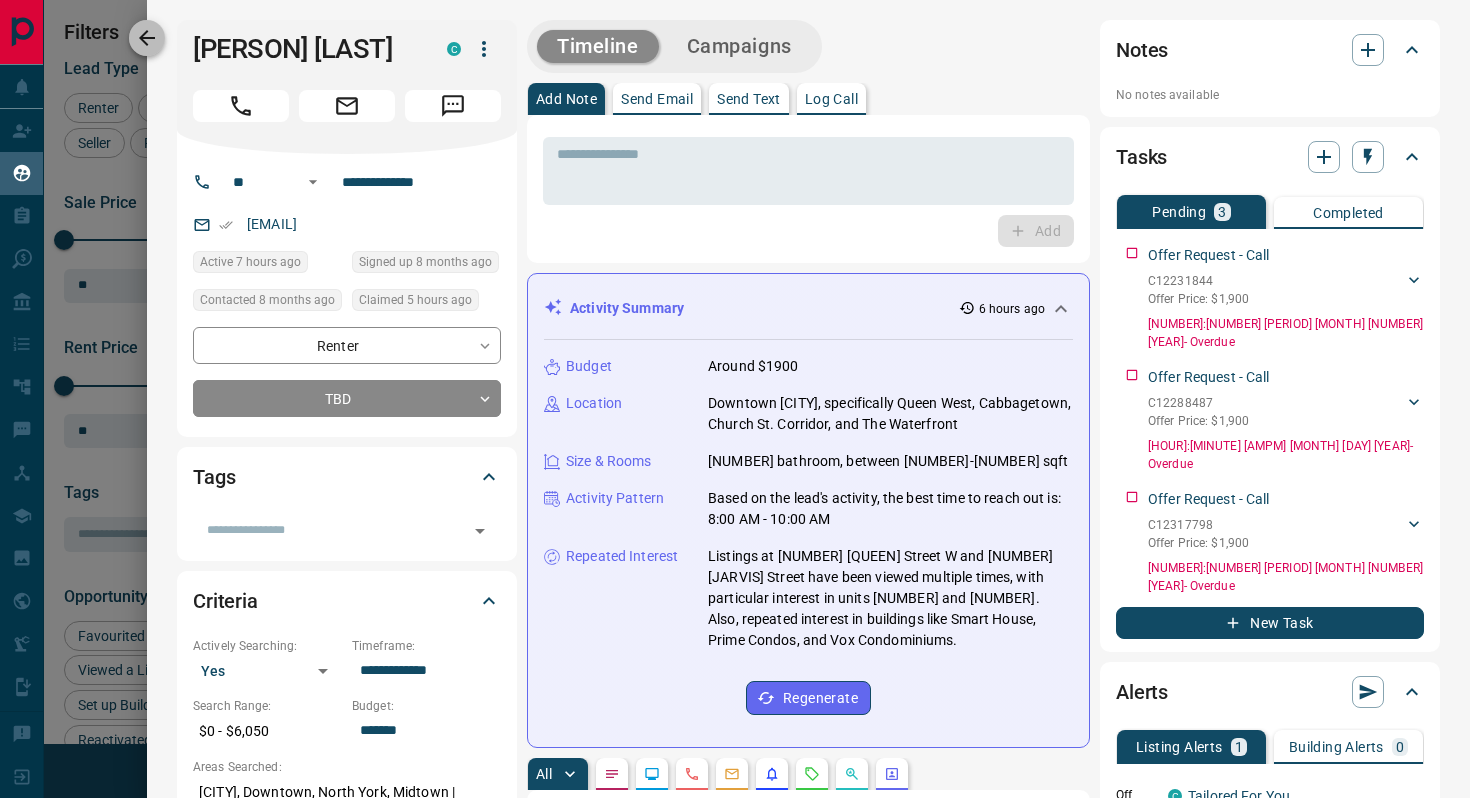 click 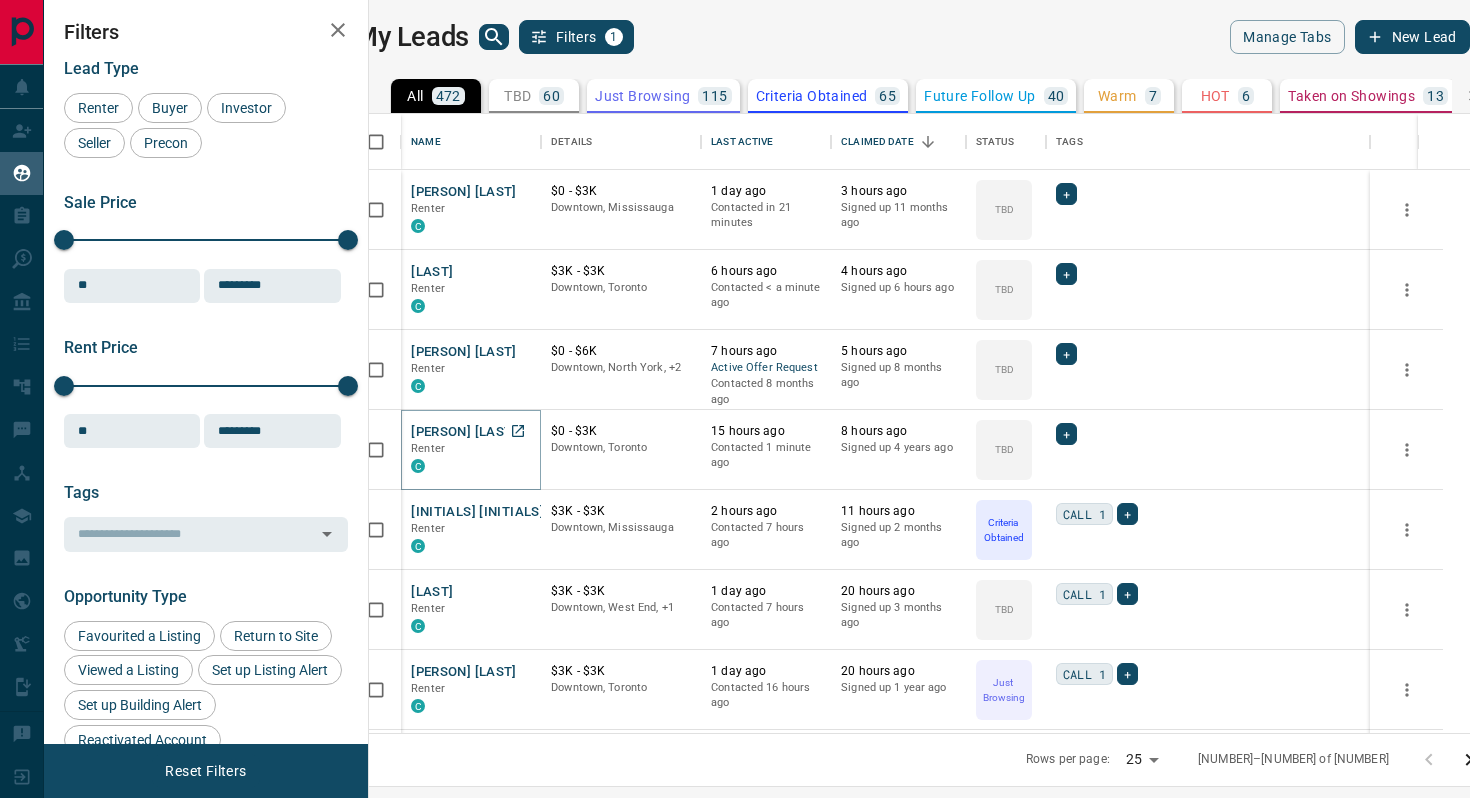 click on "[PERSON] [LAST]" at bounding box center [464, 432] 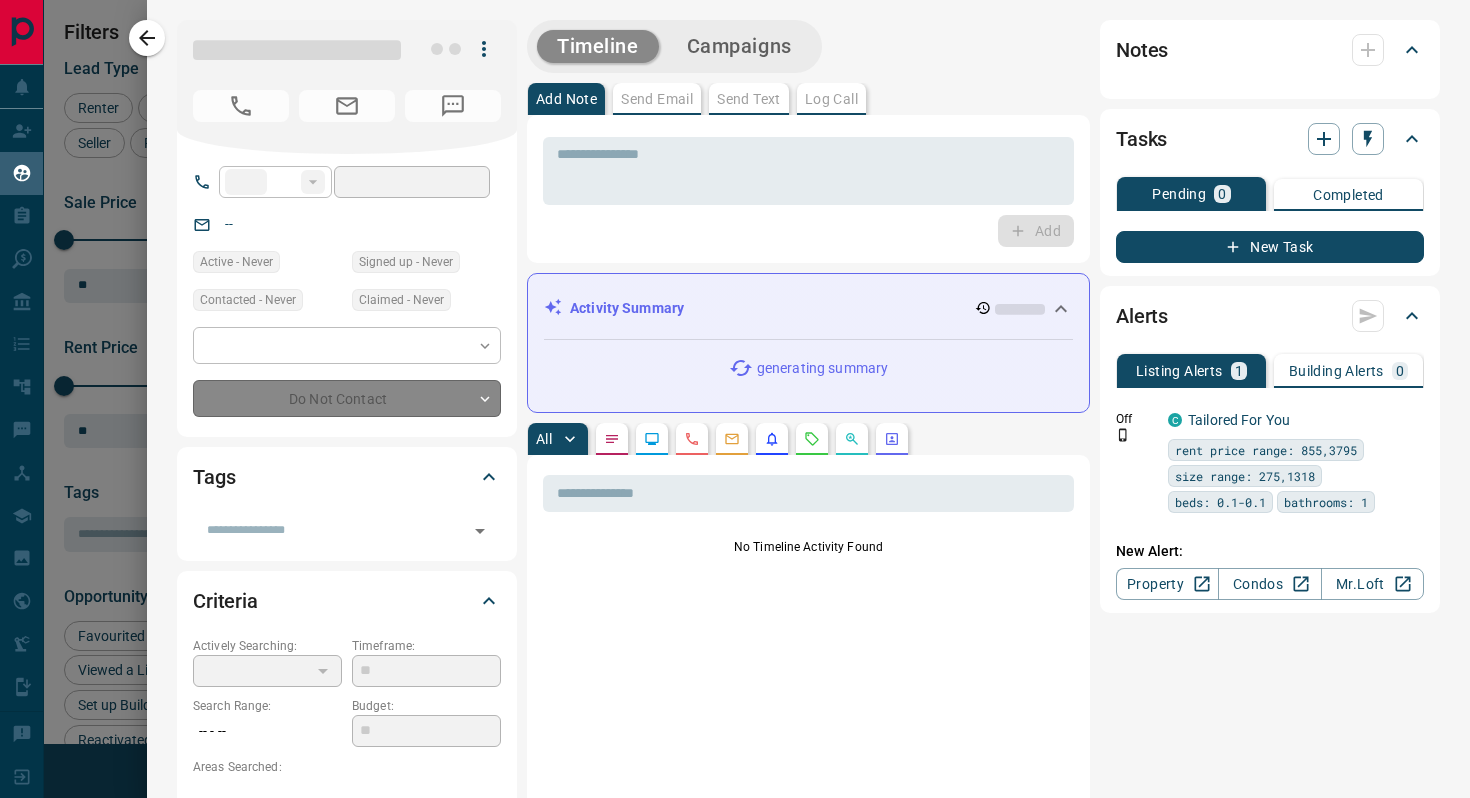 type on "**" 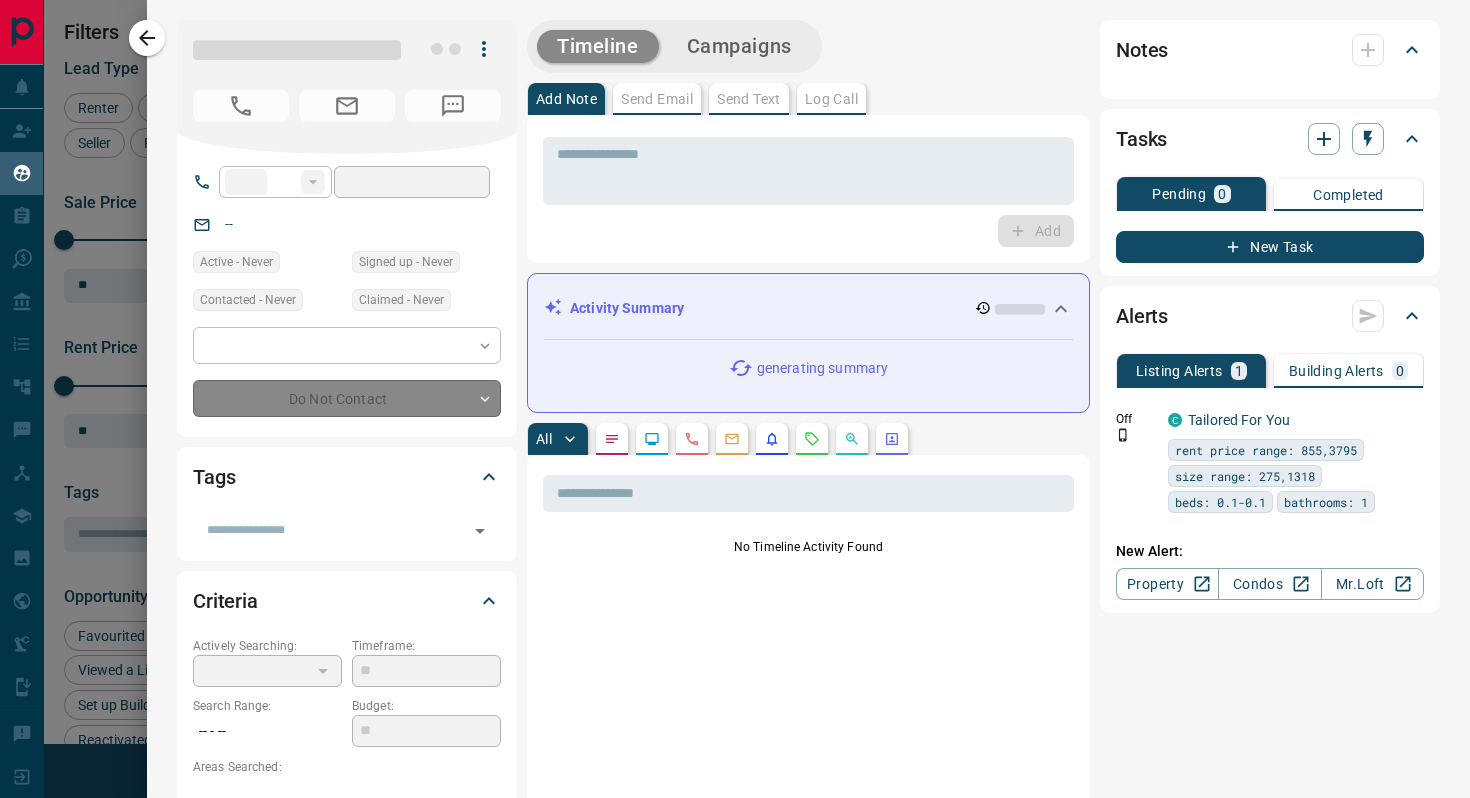 type on "**********" 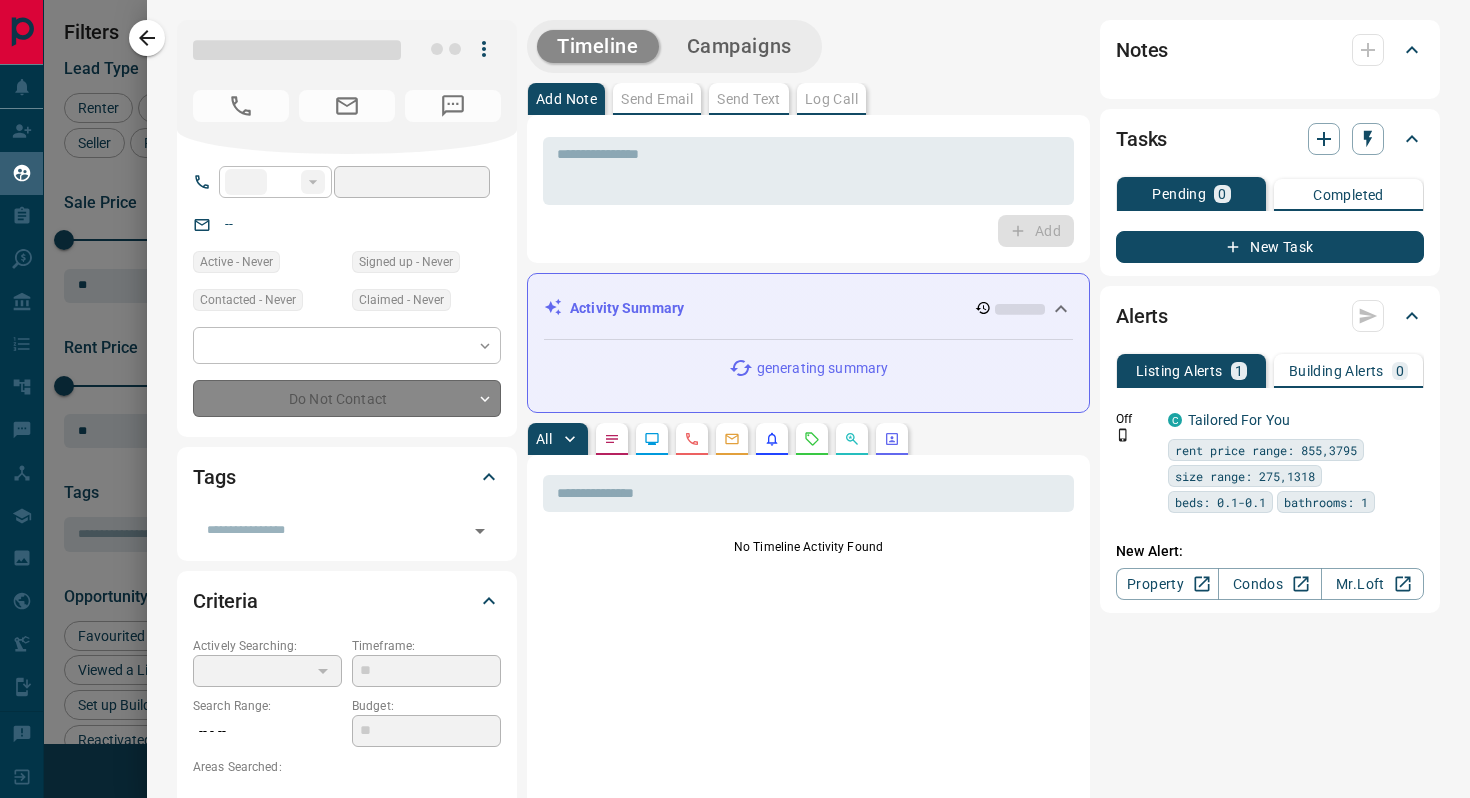 type on "**" 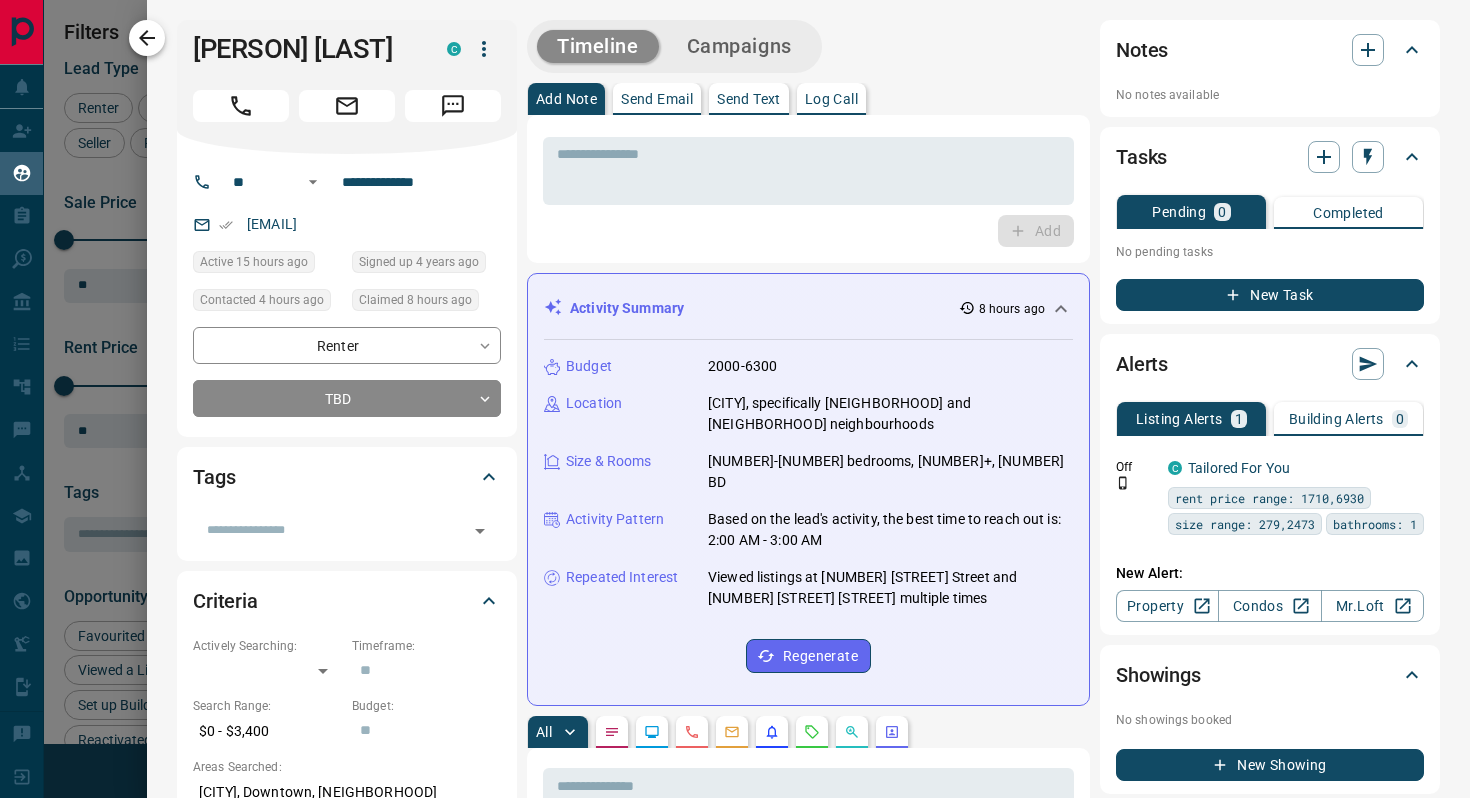 click 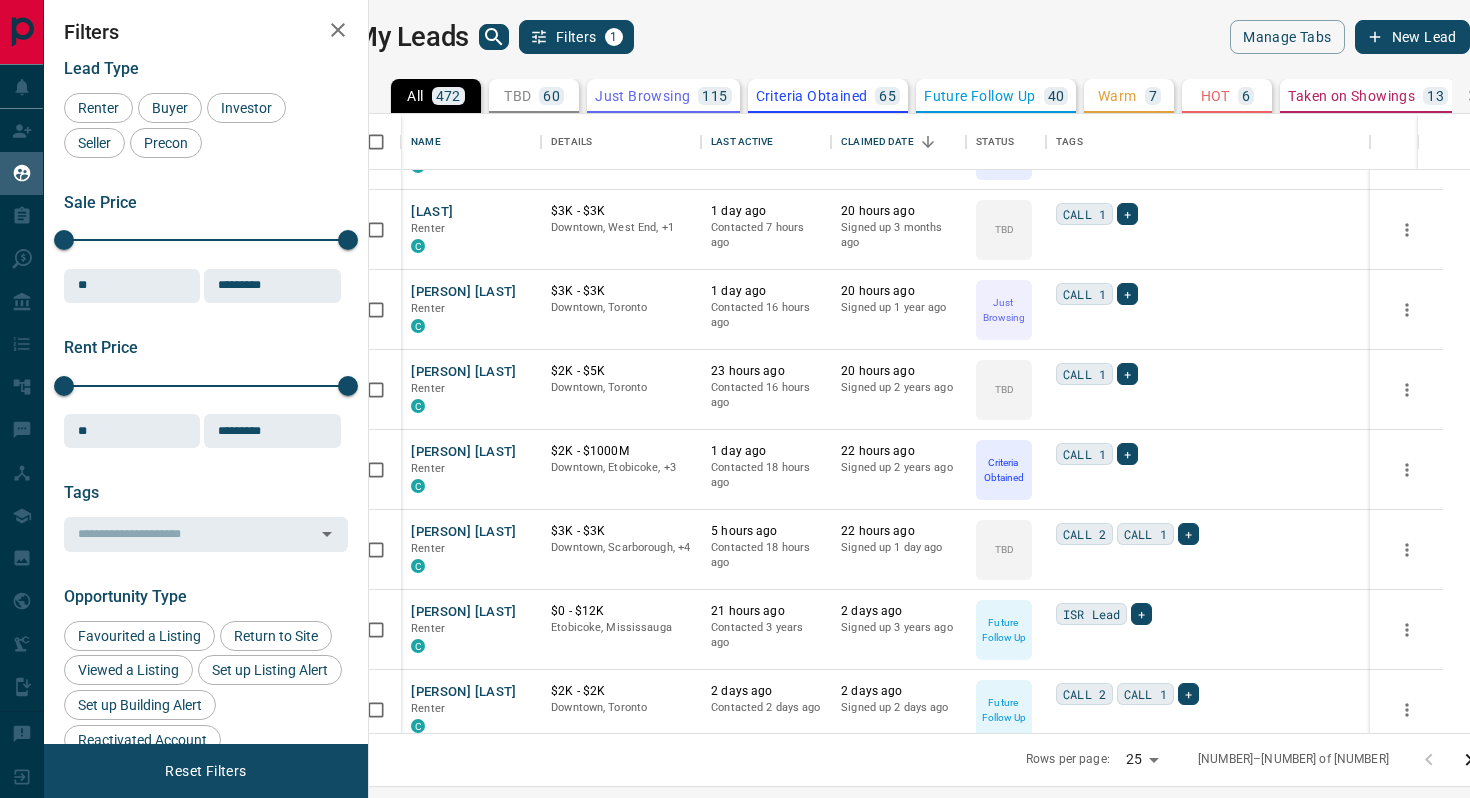 scroll, scrollTop: 381, scrollLeft: 0, axis: vertical 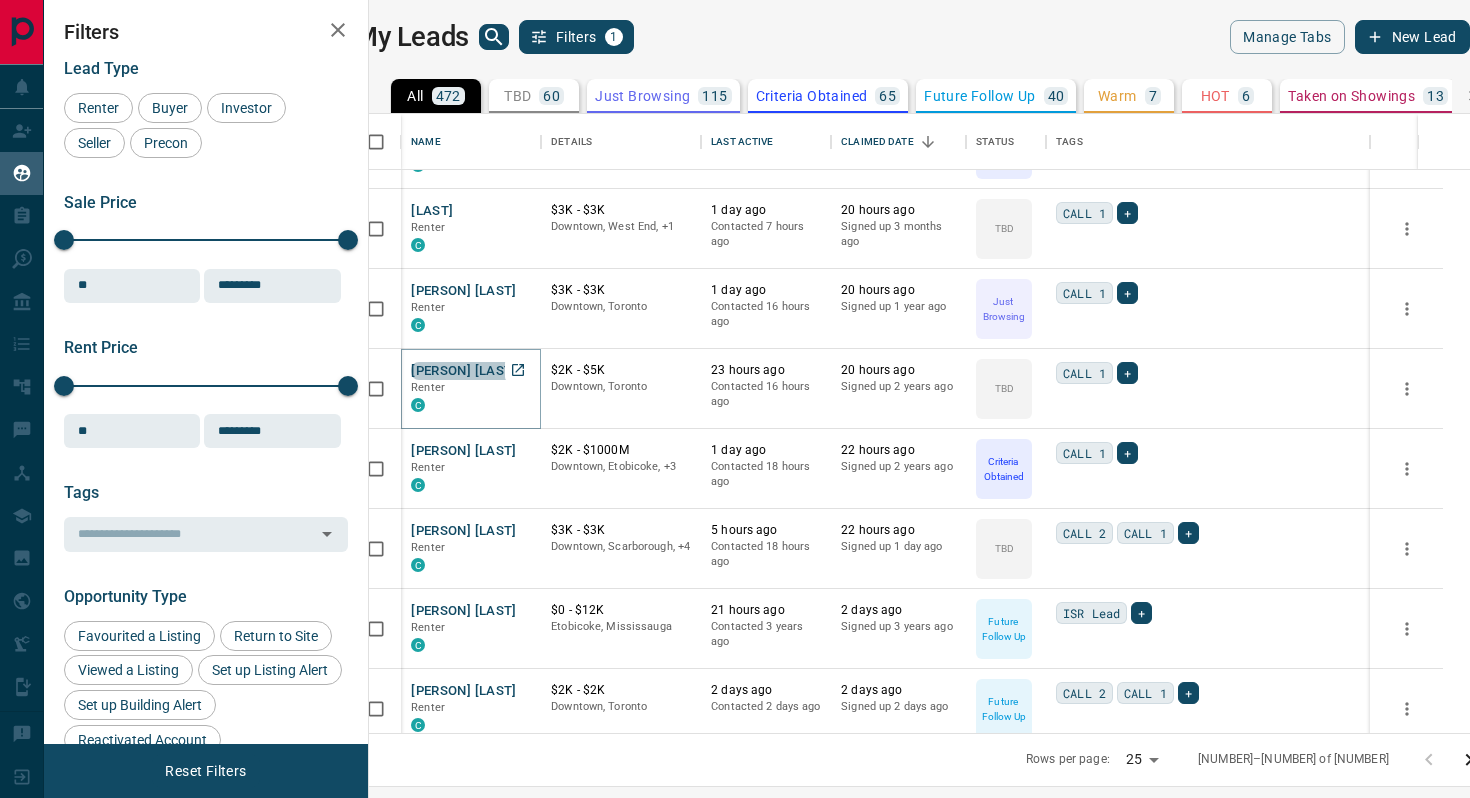 click on "[PERSON] [LAST]" at bounding box center (464, 371) 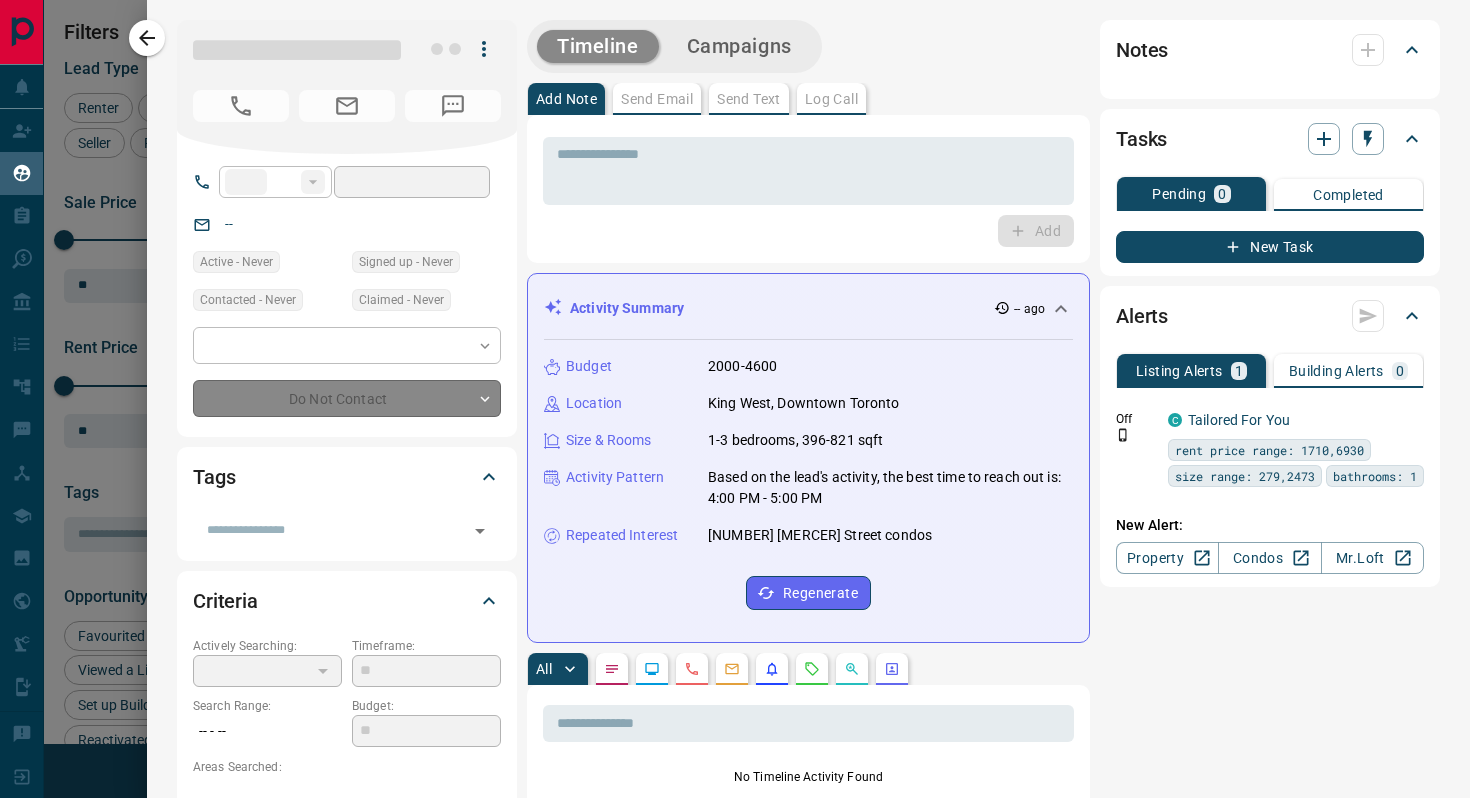 type on "**" 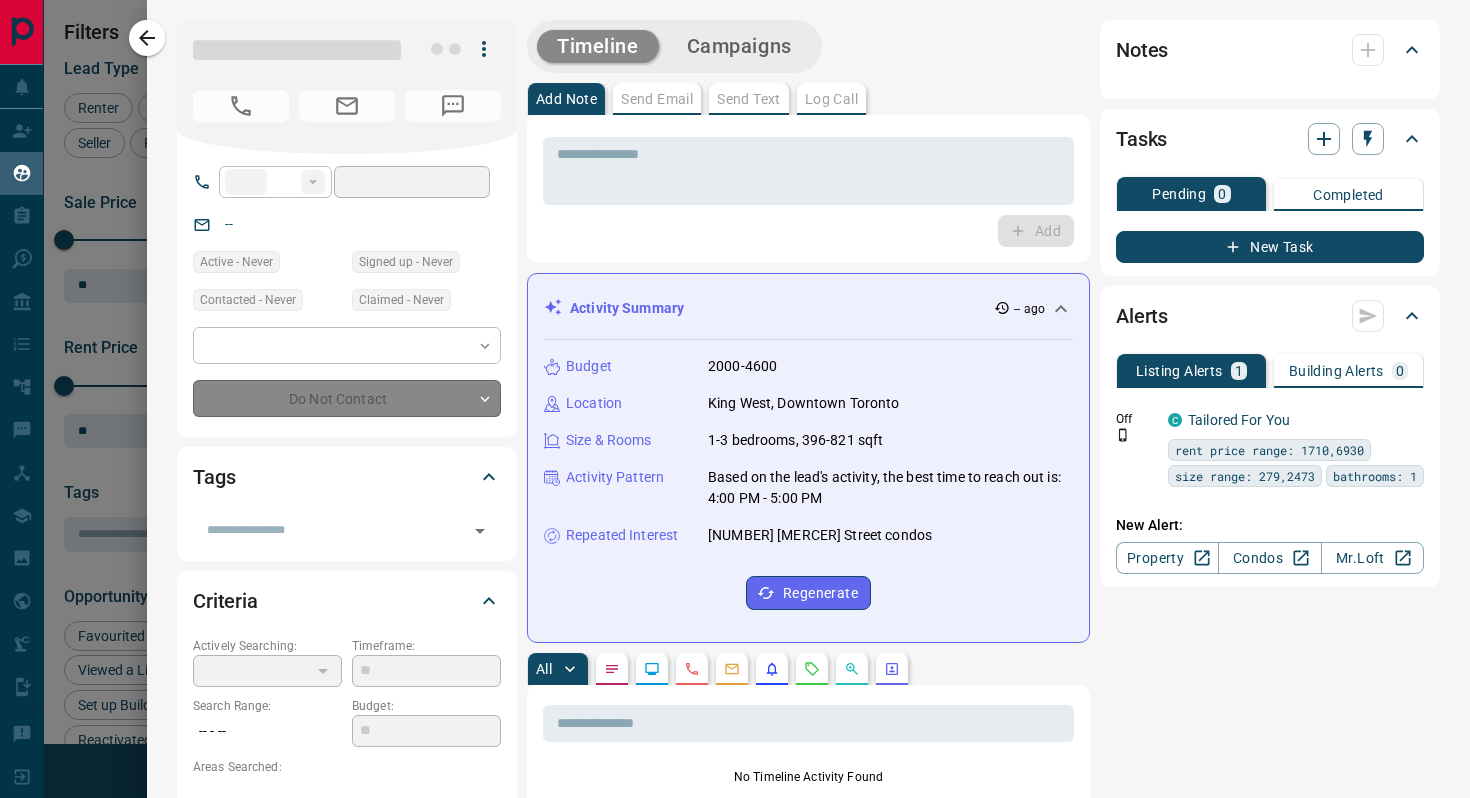 type on "**********" 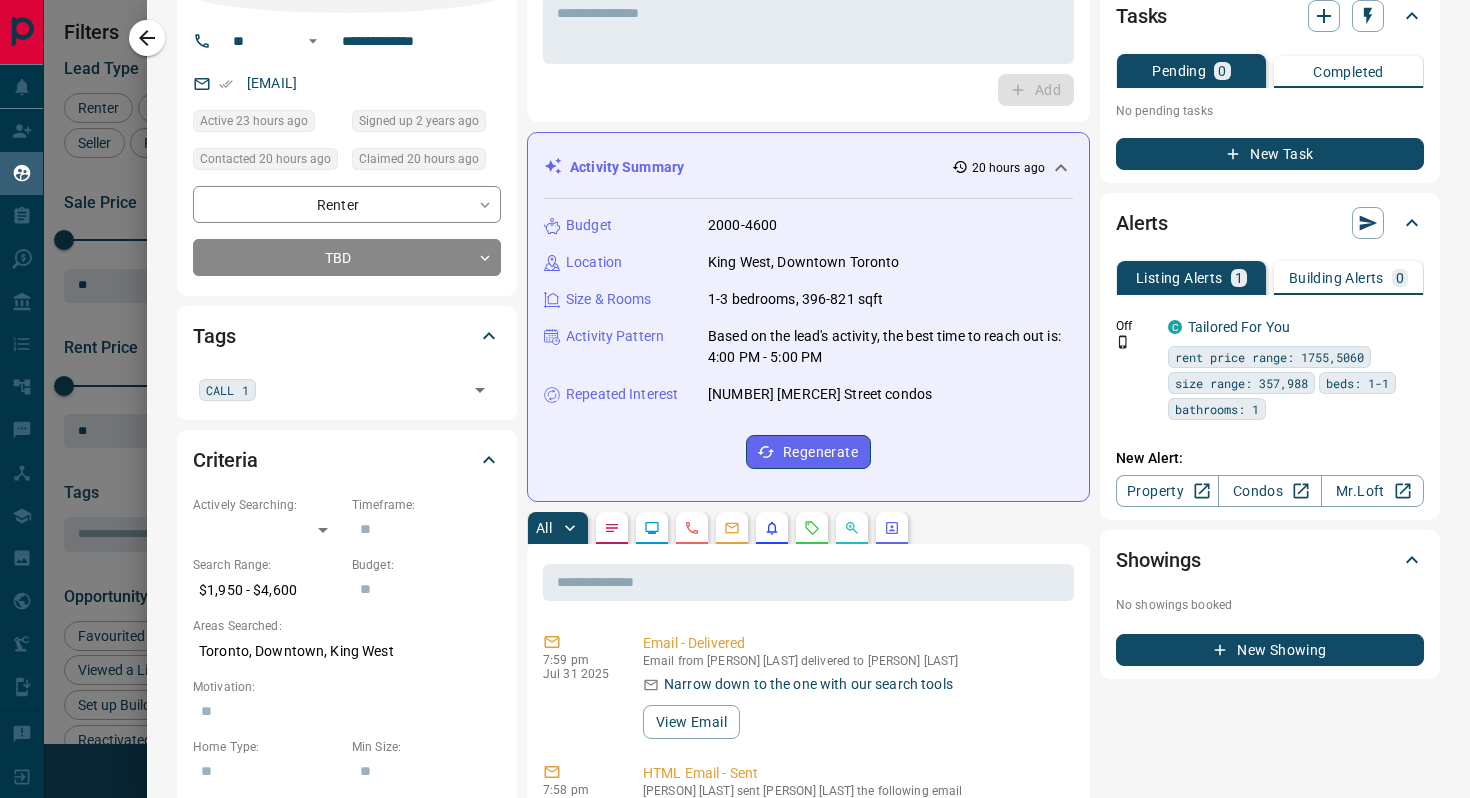 scroll, scrollTop: 323, scrollLeft: 0, axis: vertical 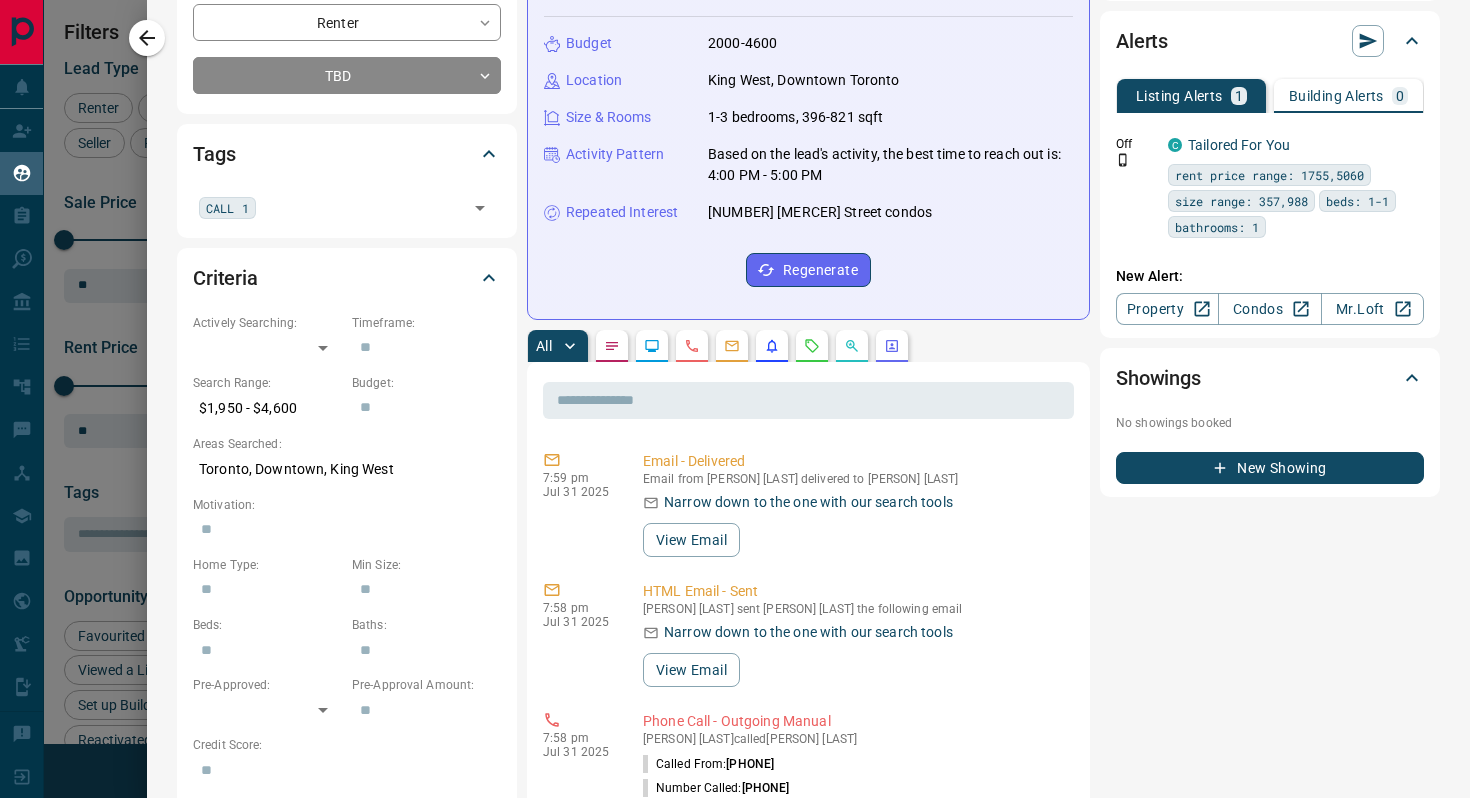 click at bounding box center (812, 346) 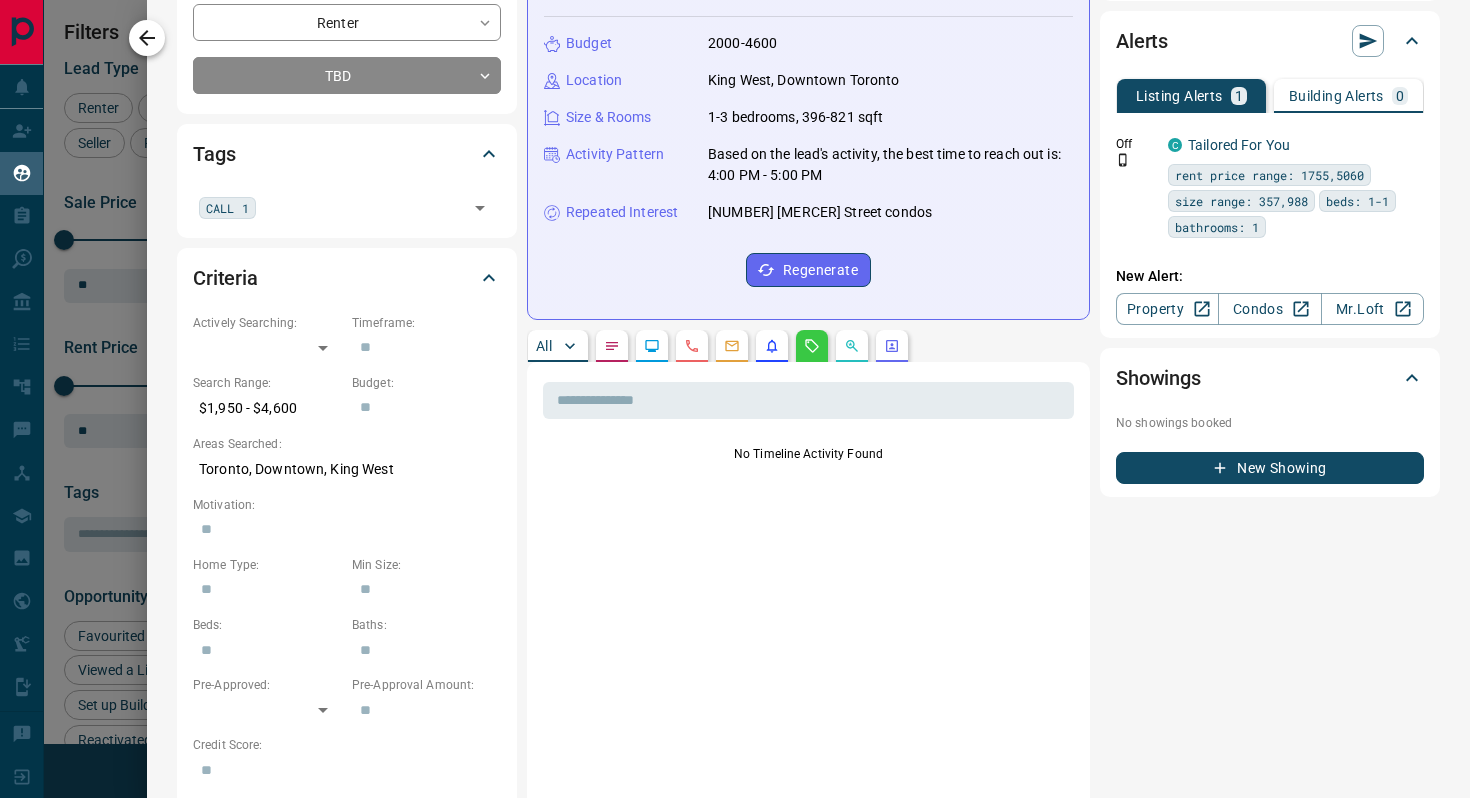 click 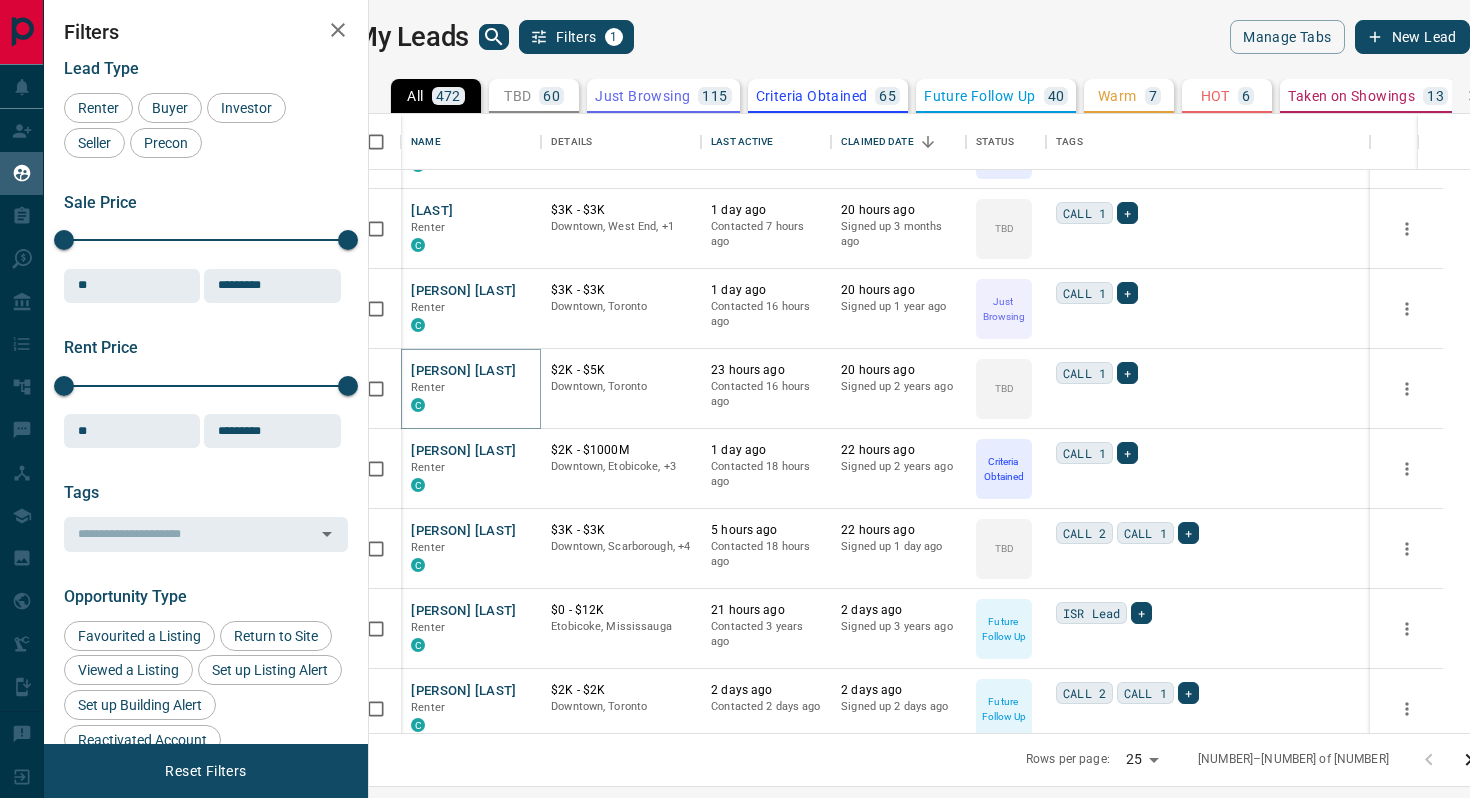 scroll, scrollTop: 0, scrollLeft: 0, axis: both 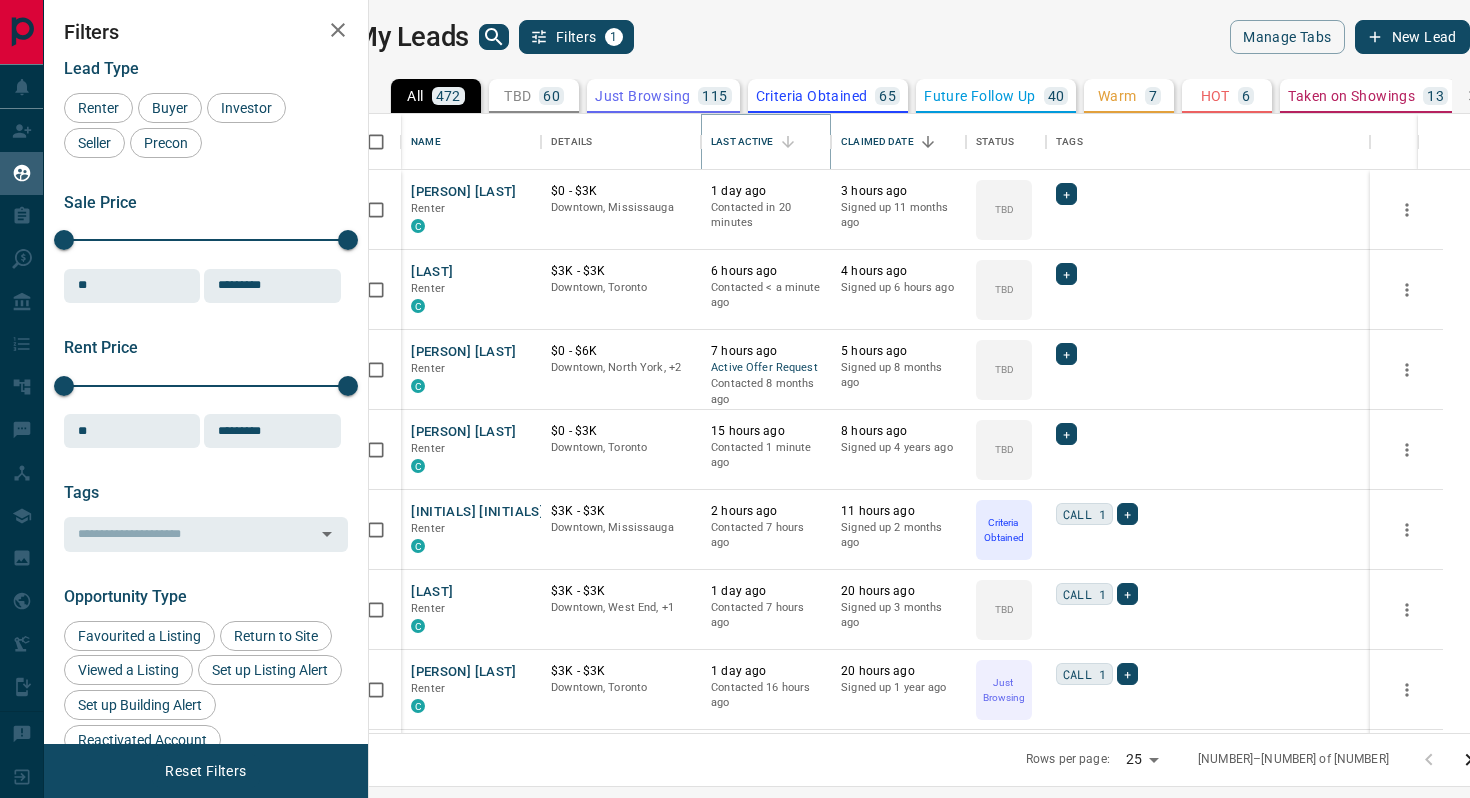 click 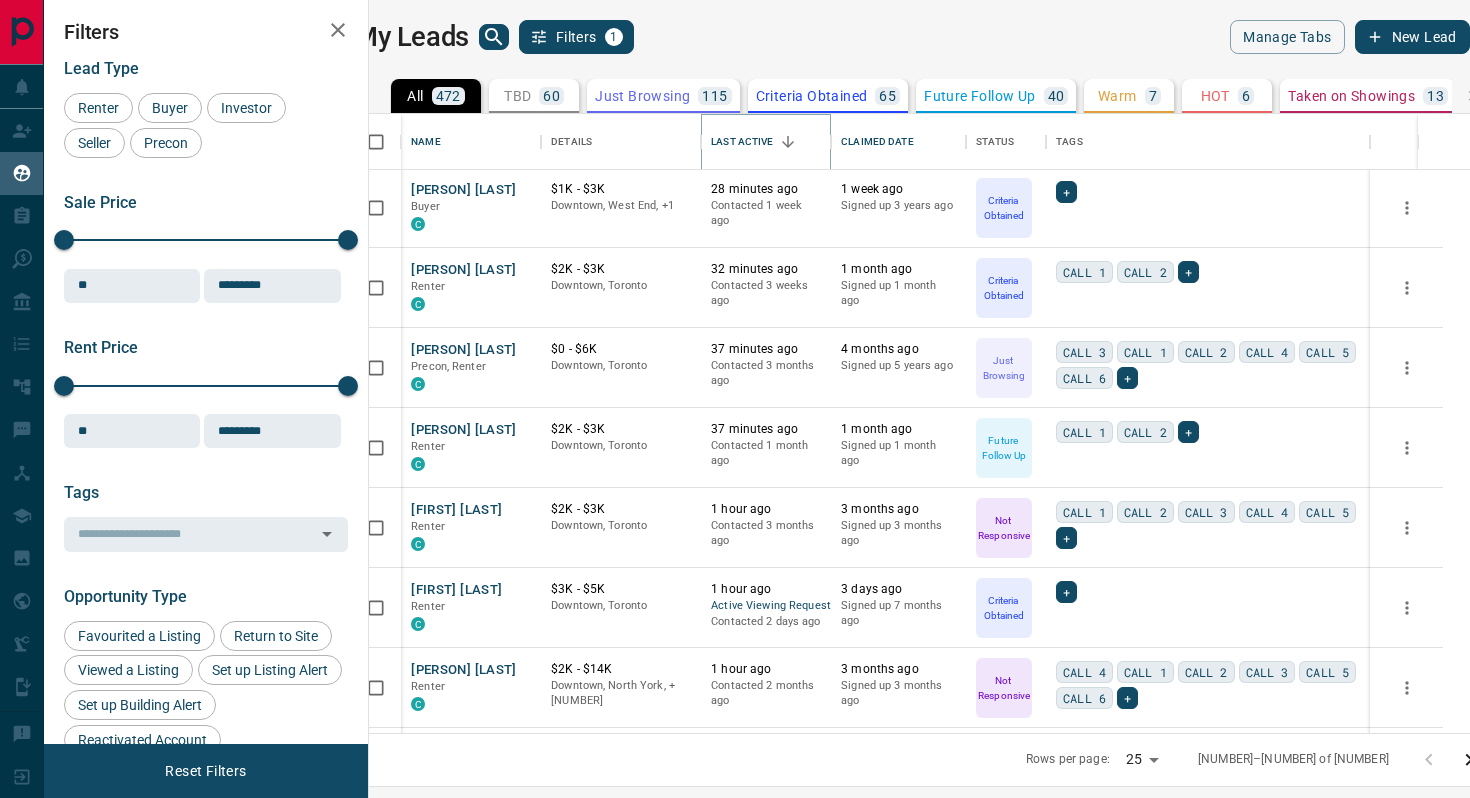 scroll, scrollTop: 327, scrollLeft: 0, axis: vertical 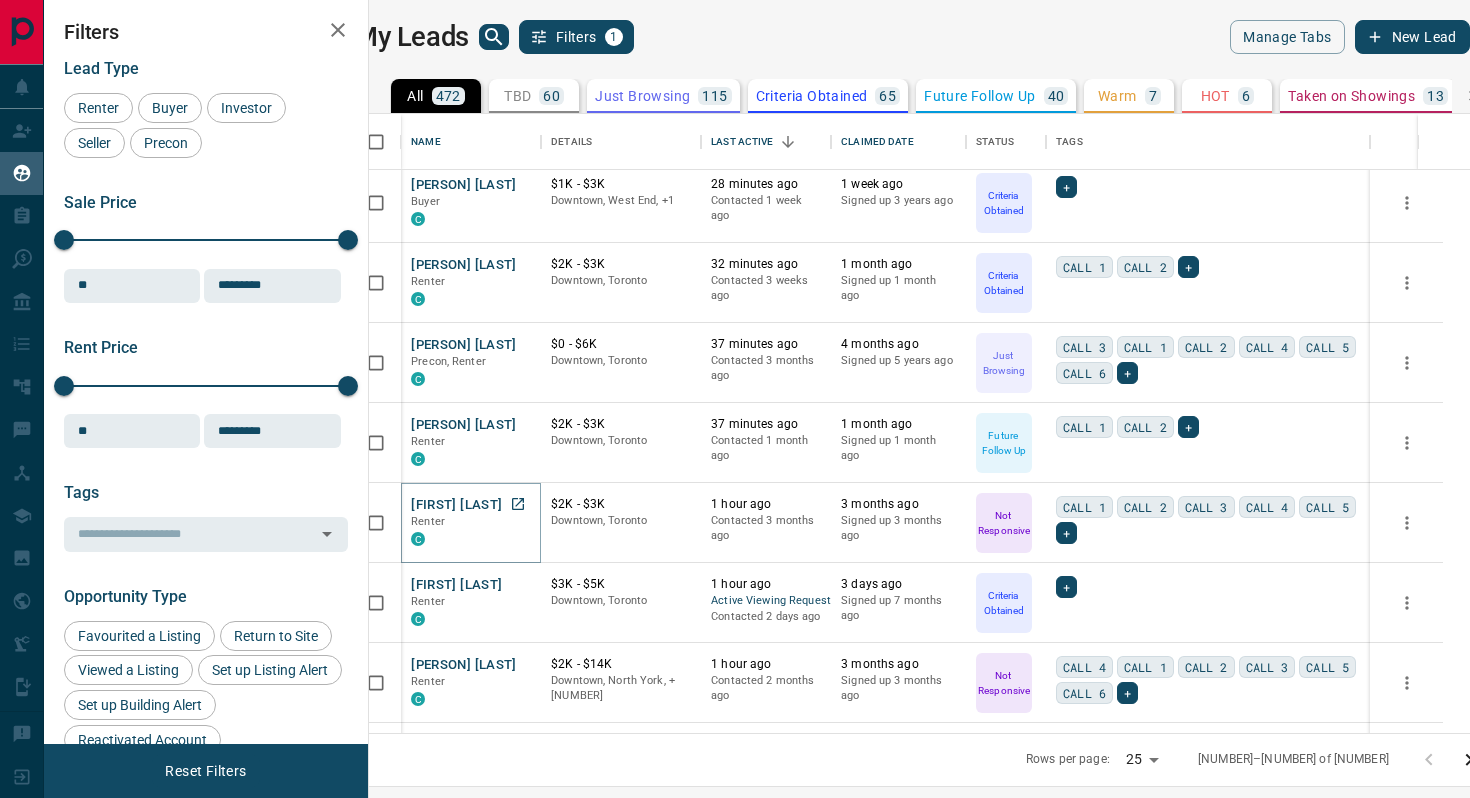 click on "[FIRST] [LAST]" at bounding box center [456, 505] 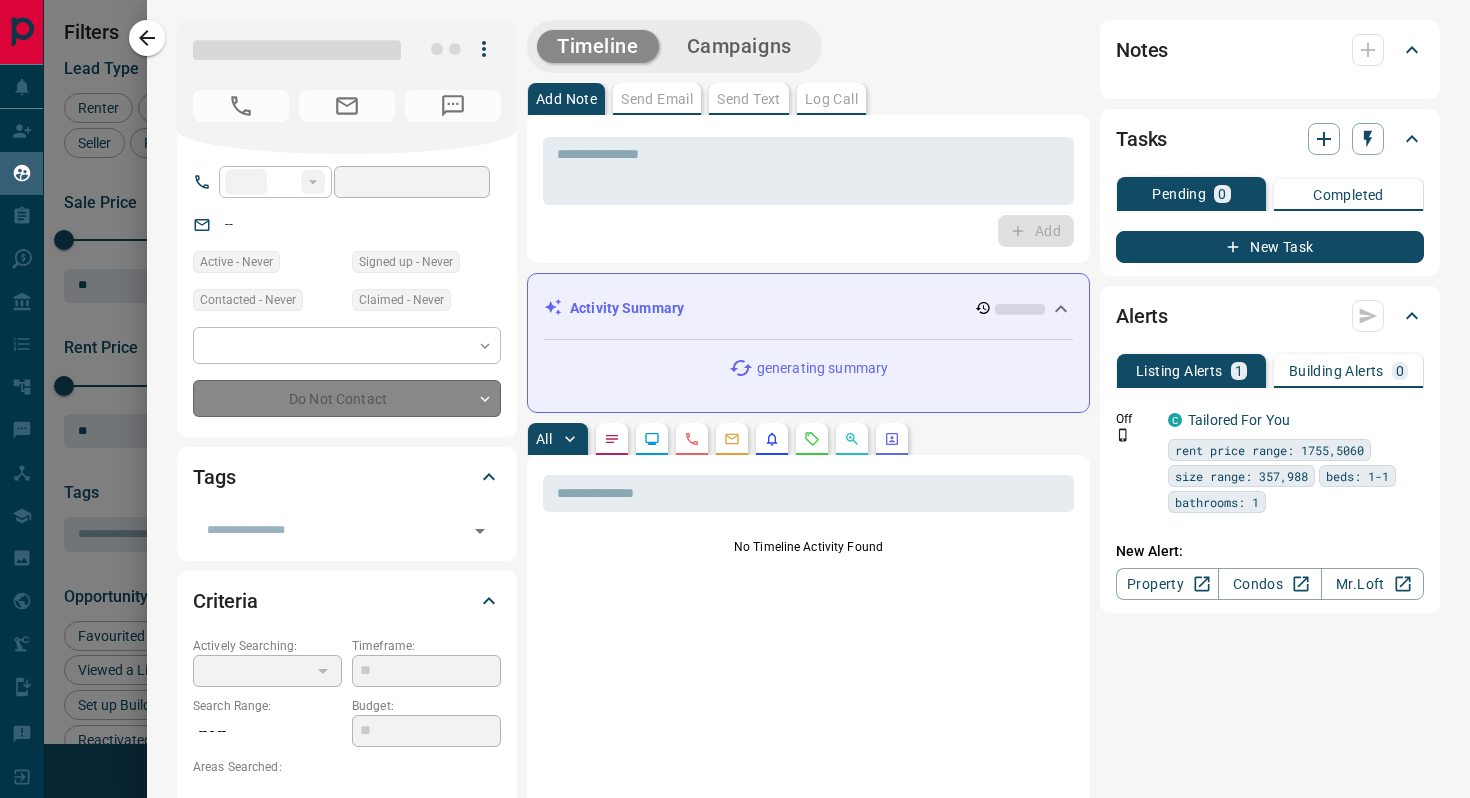 type on "**" 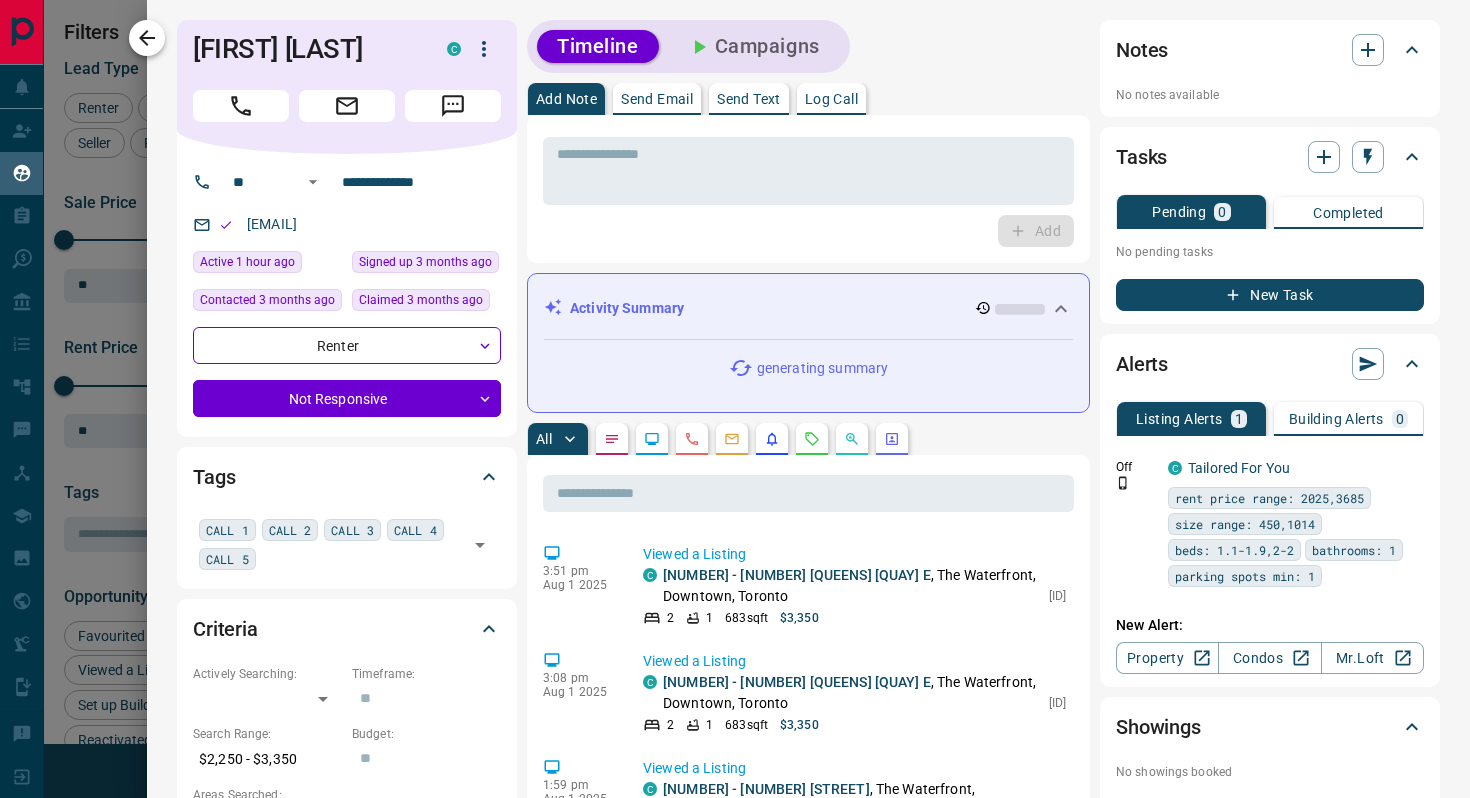 click 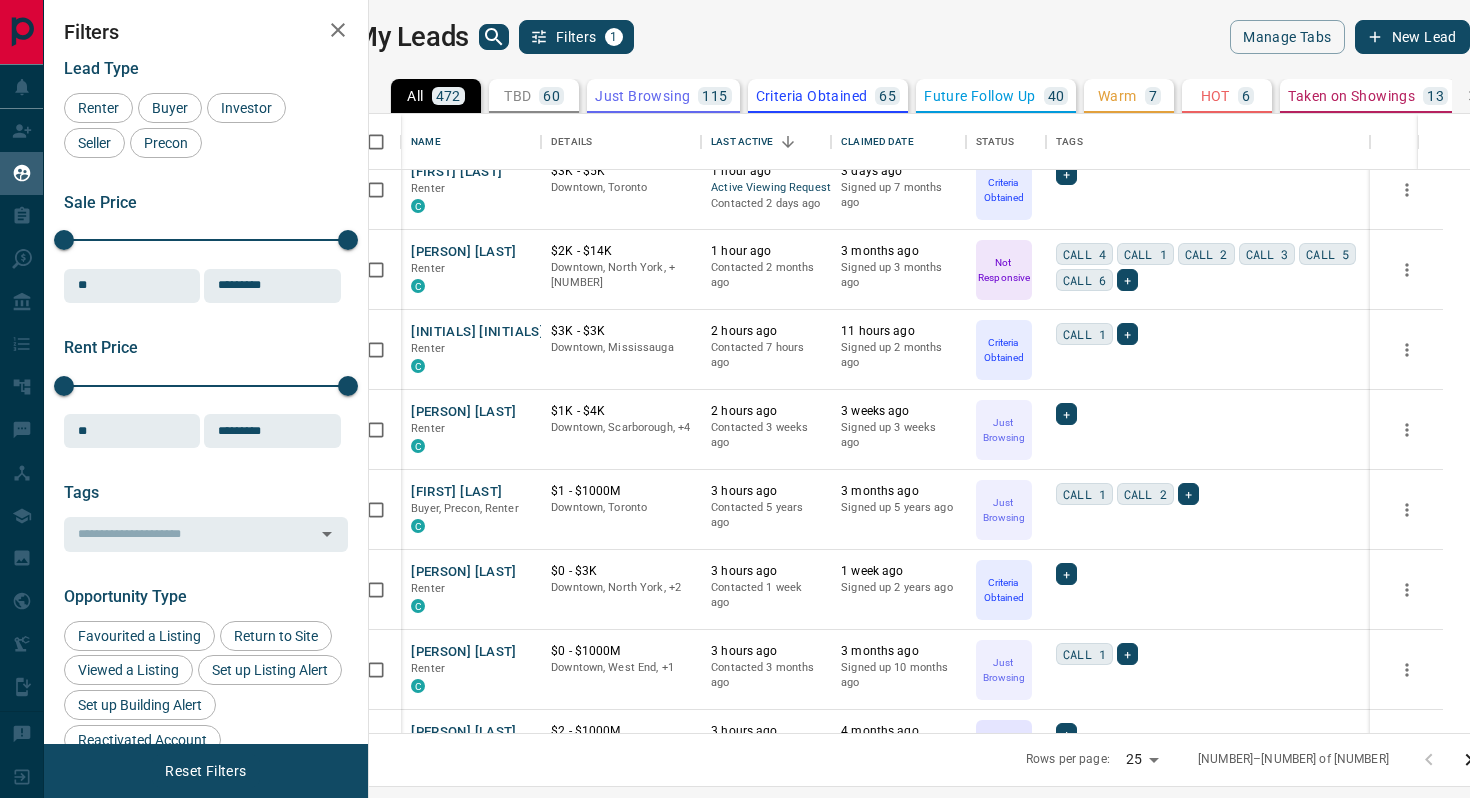 scroll, scrollTop: 747, scrollLeft: 0, axis: vertical 